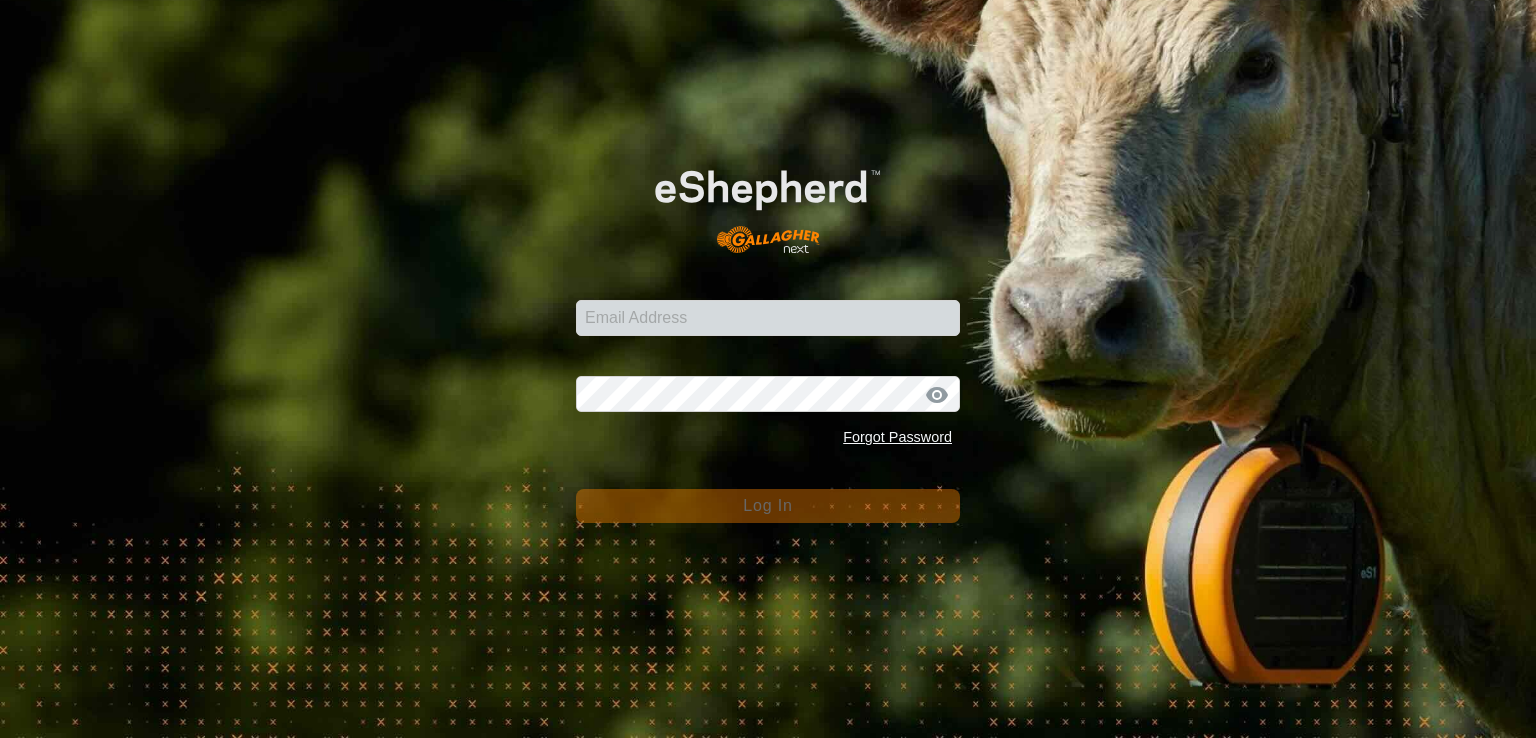 scroll, scrollTop: 0, scrollLeft: 0, axis: both 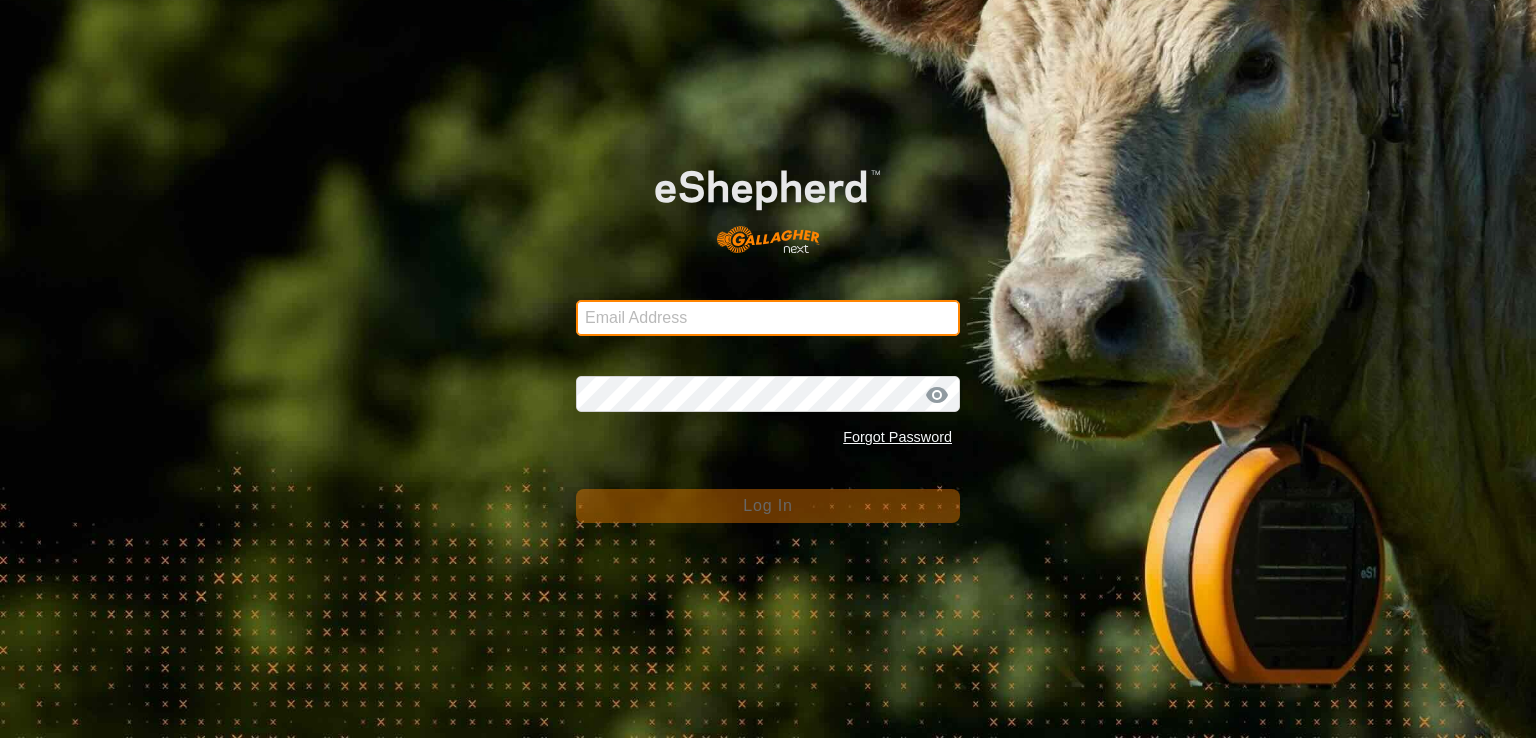 click on "Email Address" at bounding box center (768, 318) 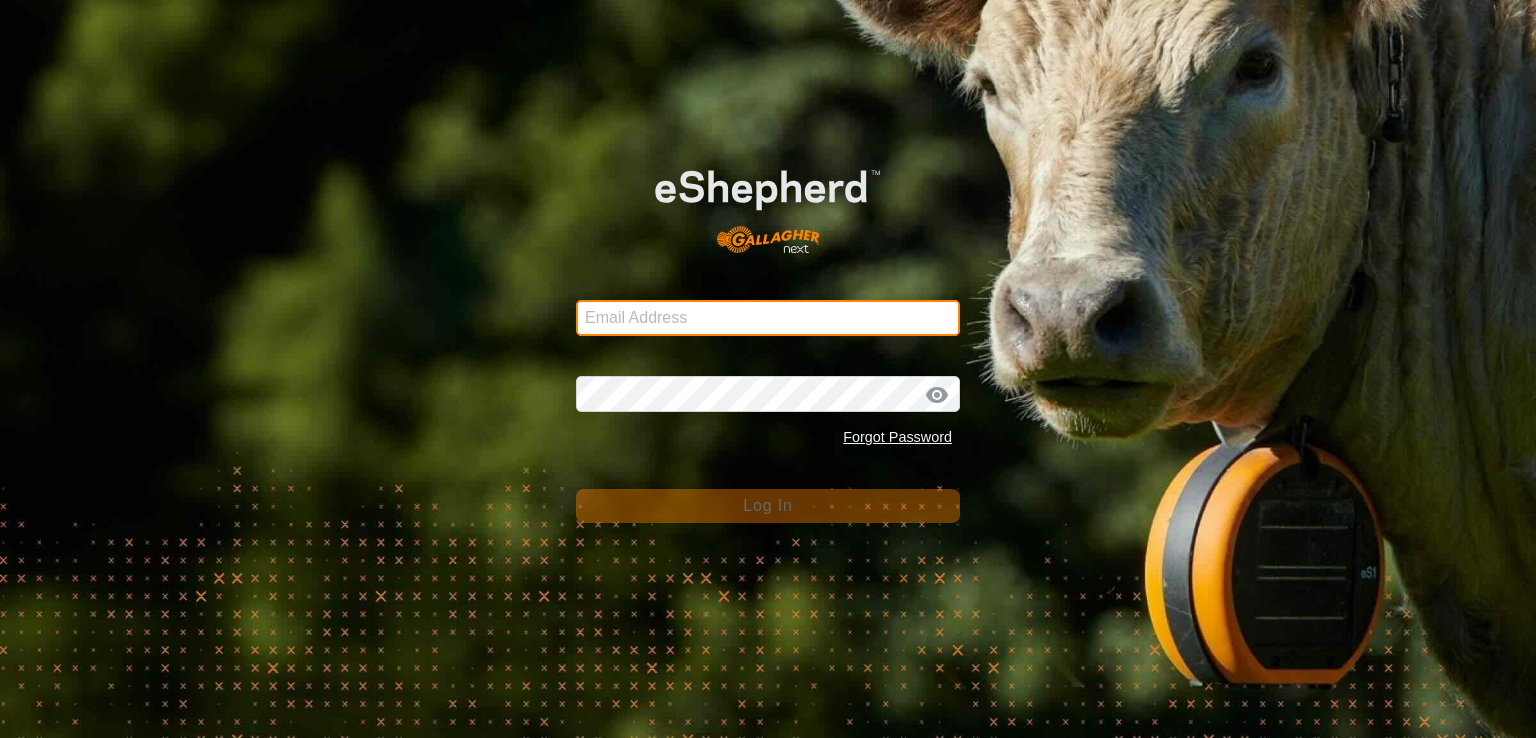 type on "WaceyCody@gmail.com" 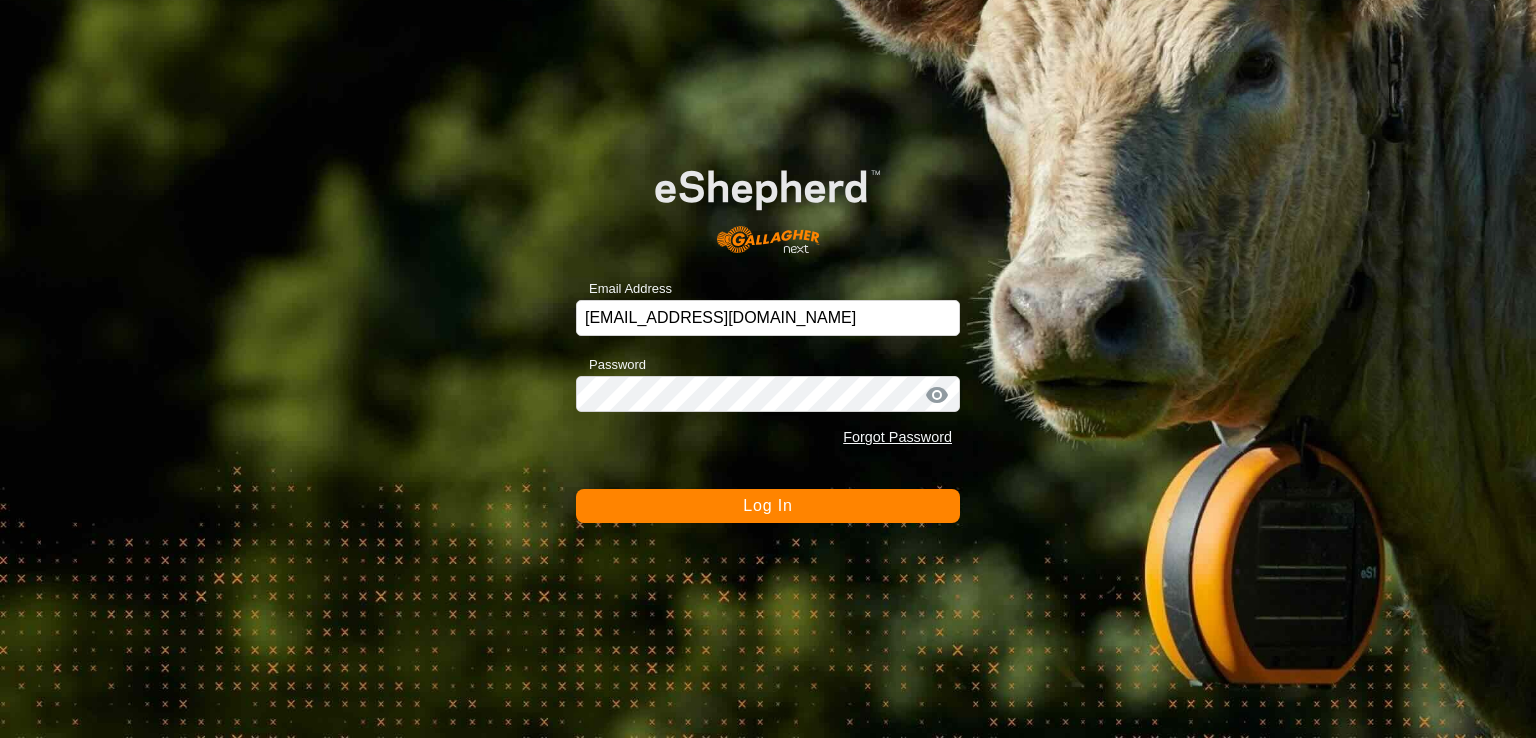 click on "Log In" 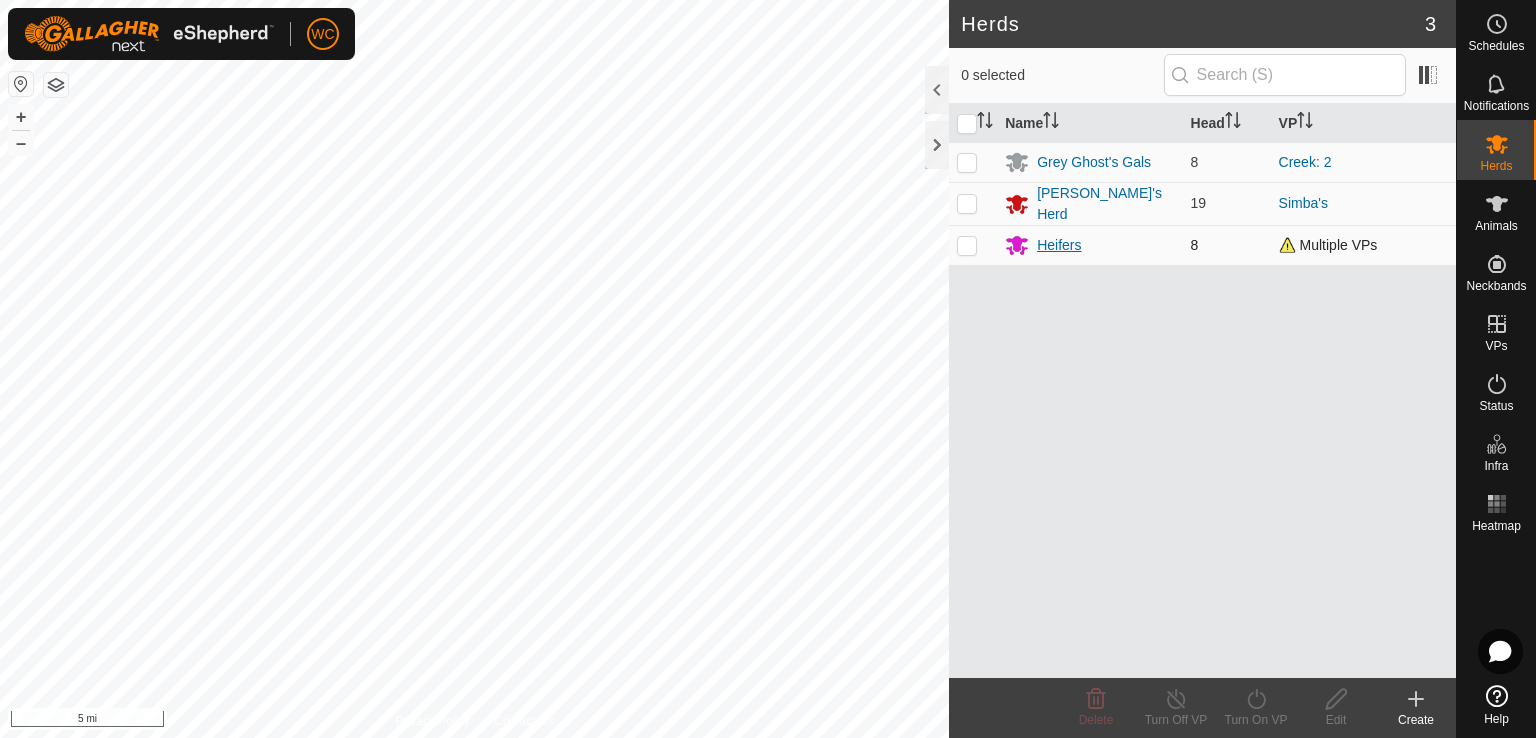 click on "Heifers" at bounding box center [1059, 245] 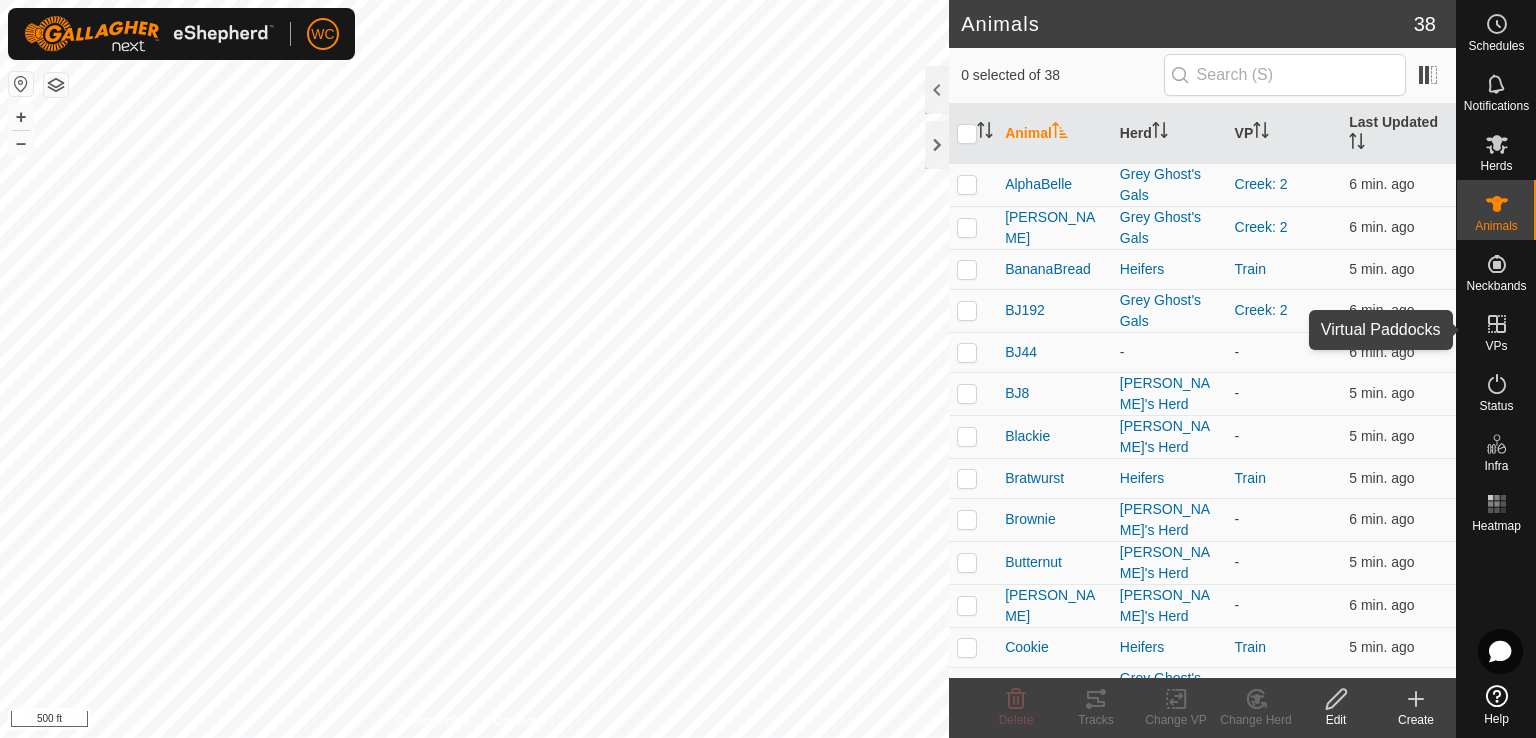 click 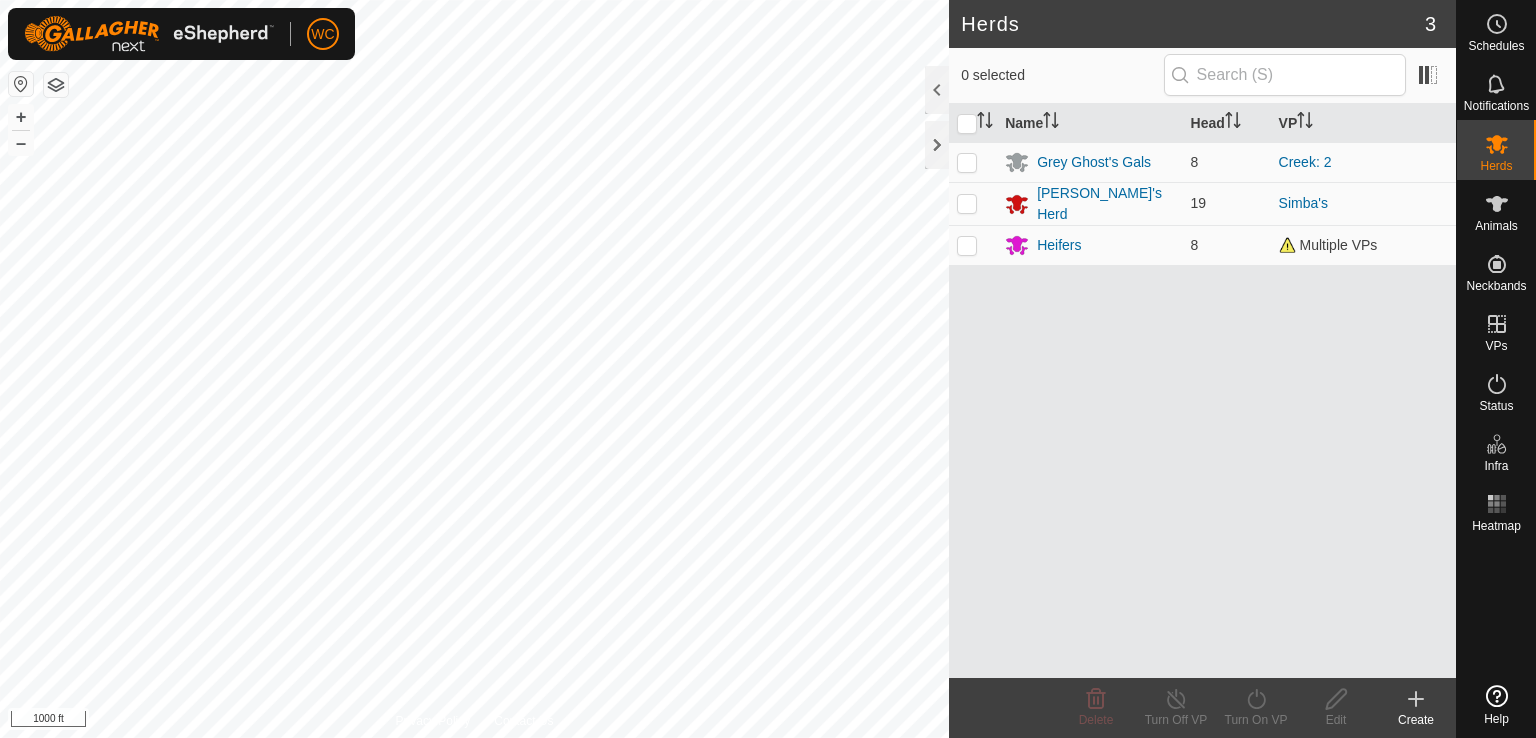 scroll, scrollTop: 0, scrollLeft: 0, axis: both 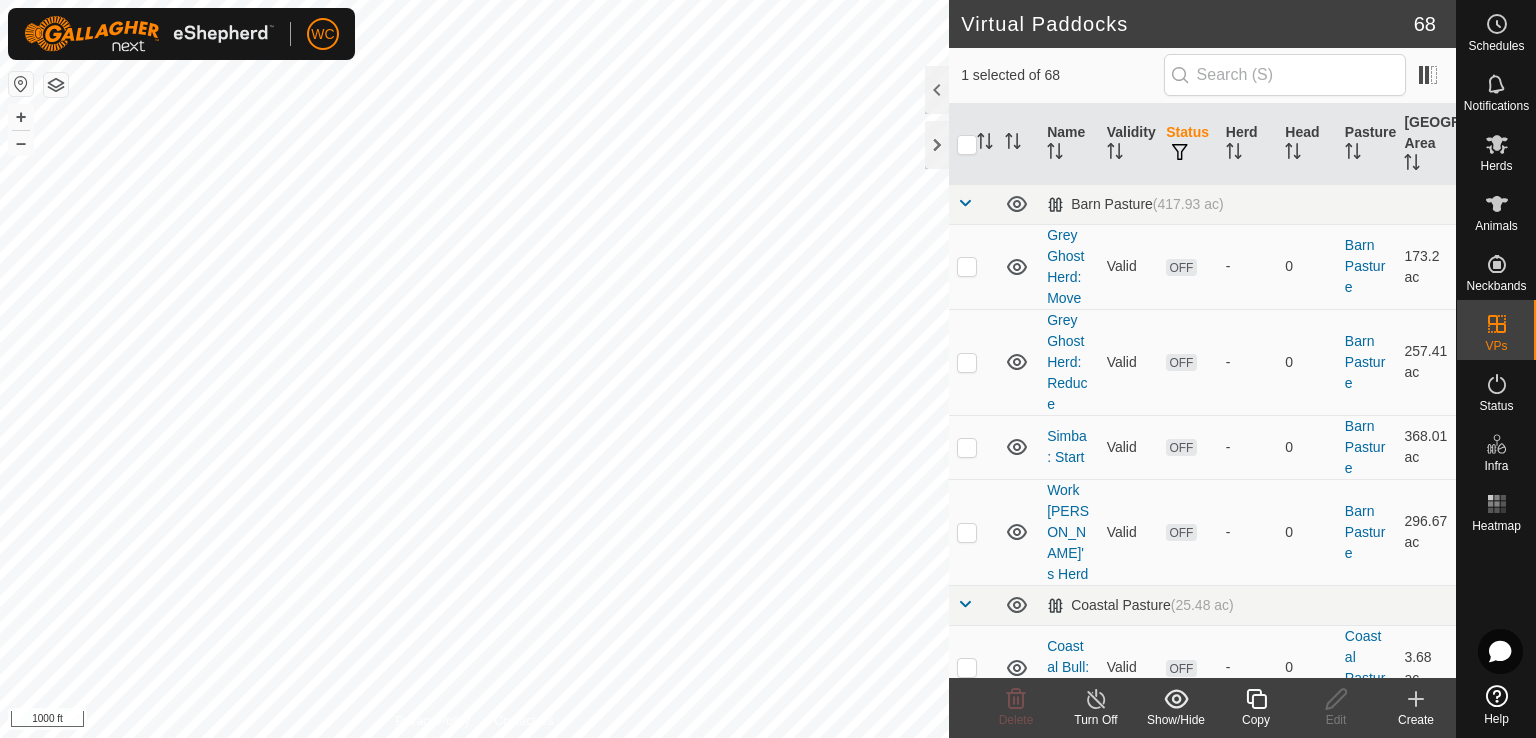 checkbox on "false" 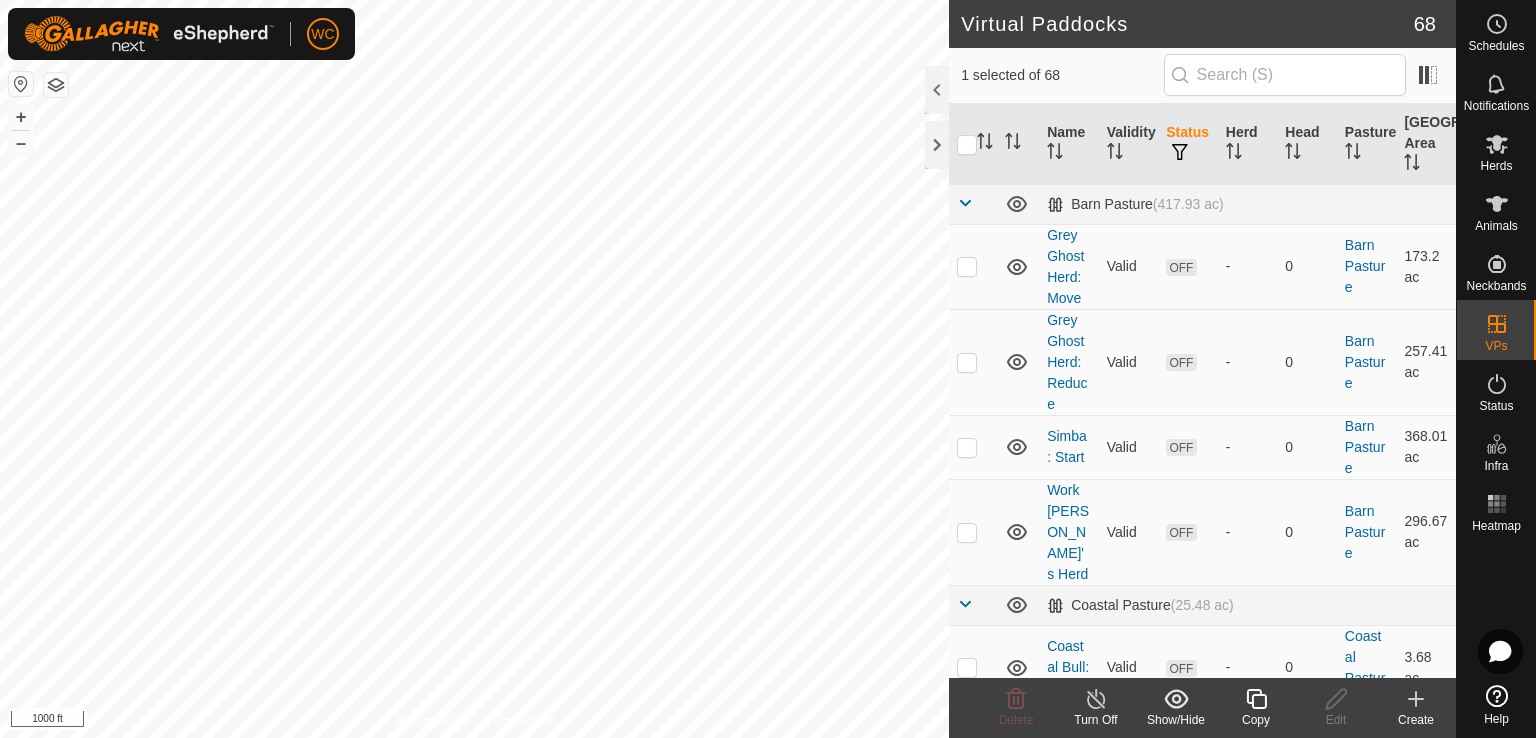 checkbox on "true" 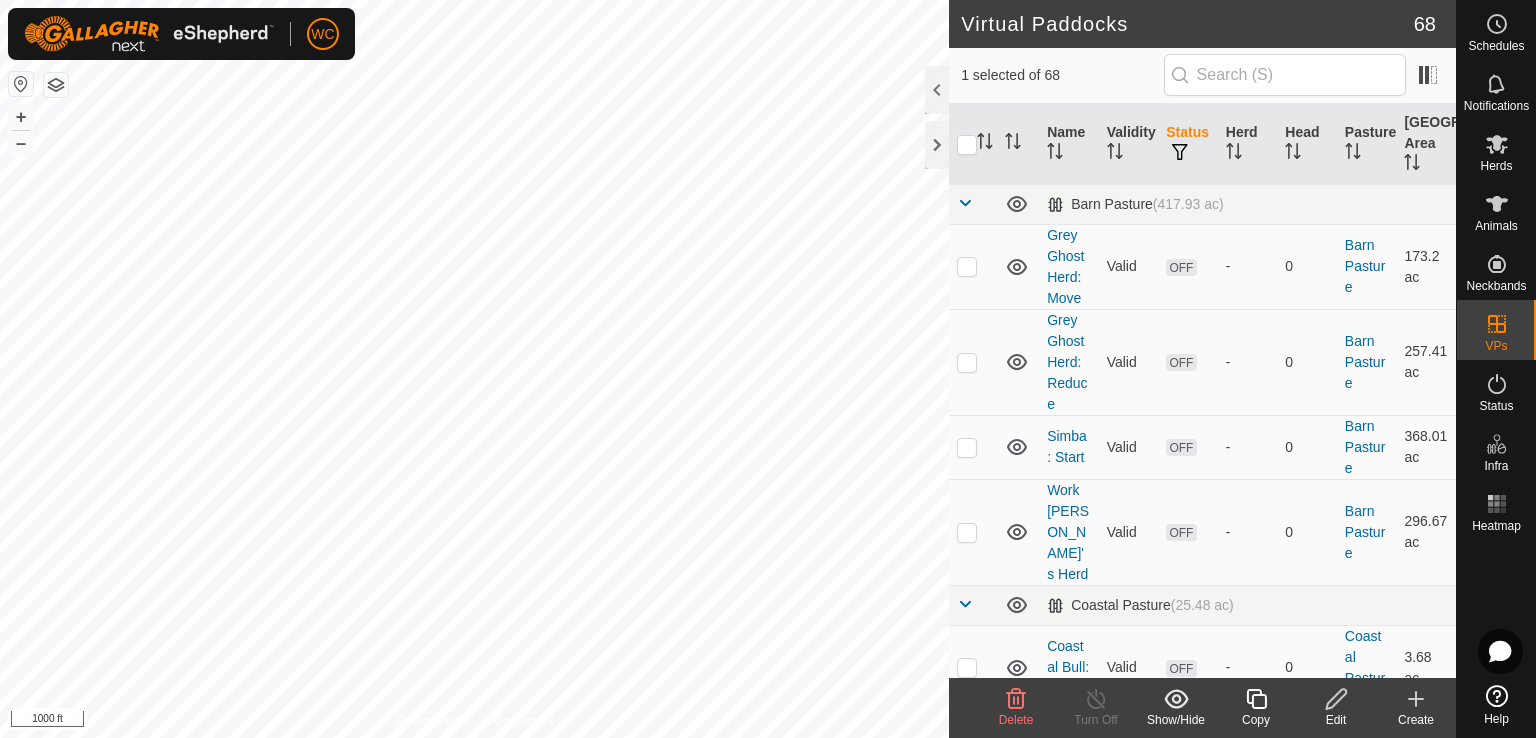 checkbox on "true" 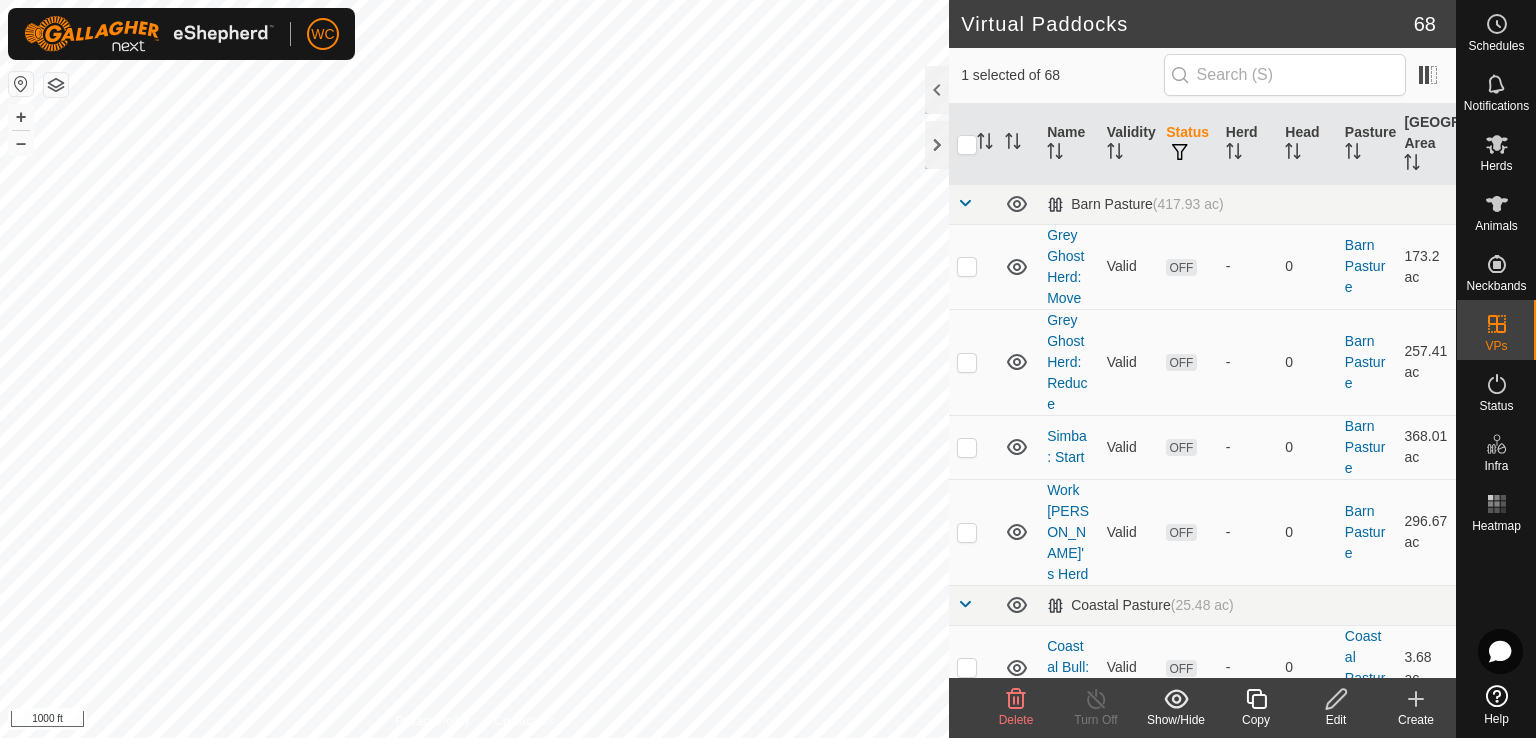 checkbox on "false" 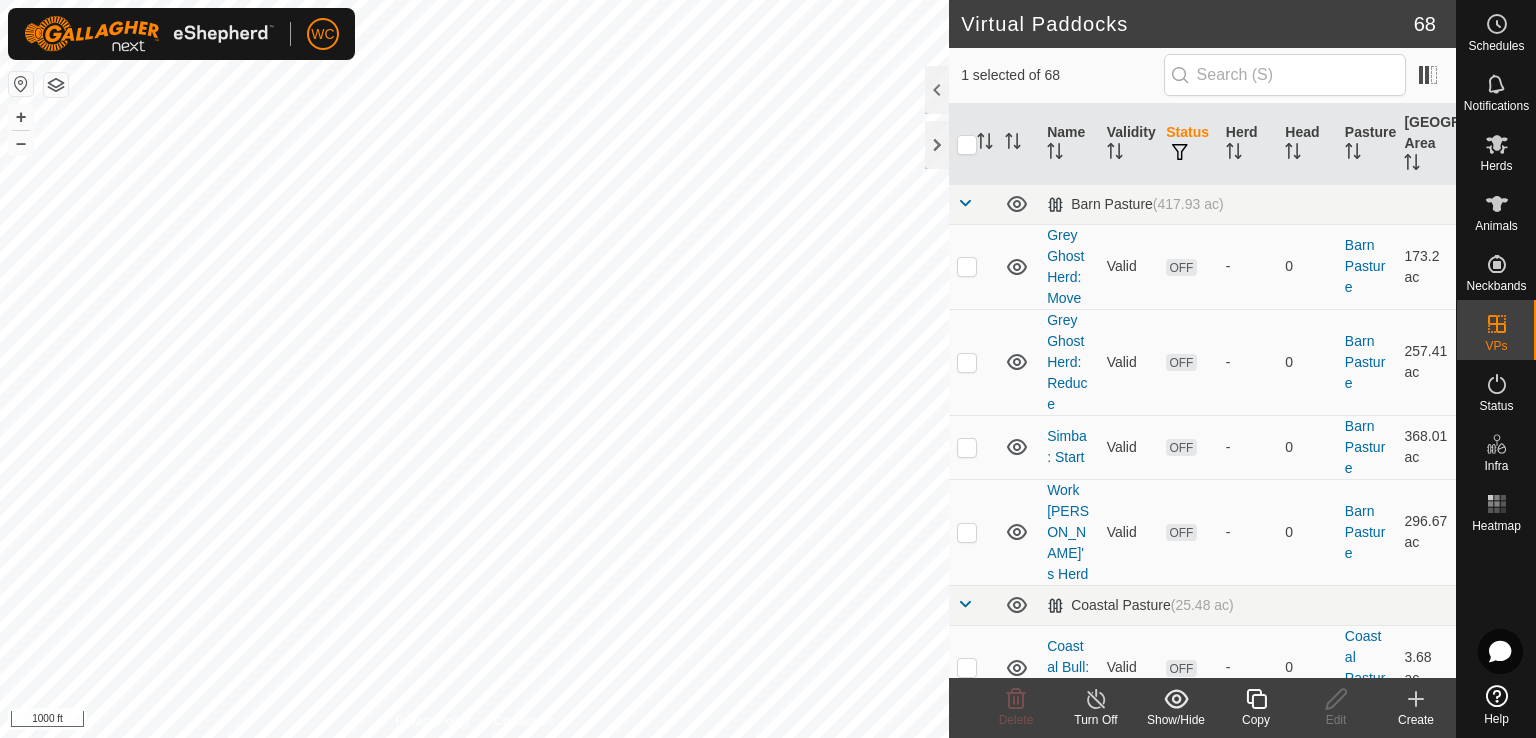 click on "Copy" 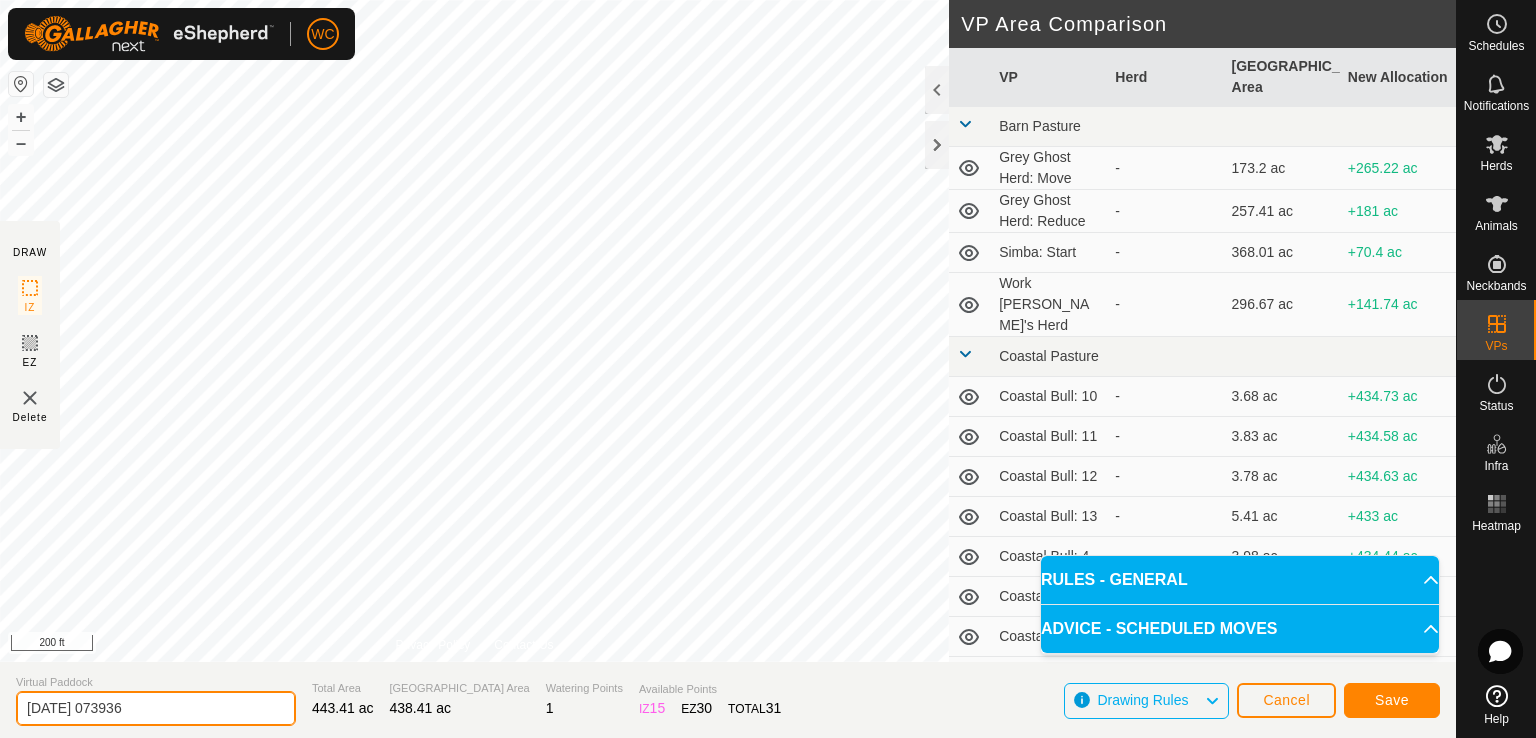 drag, startPoint x: 183, startPoint y: 701, endPoint x: 0, endPoint y: 688, distance: 183.46117 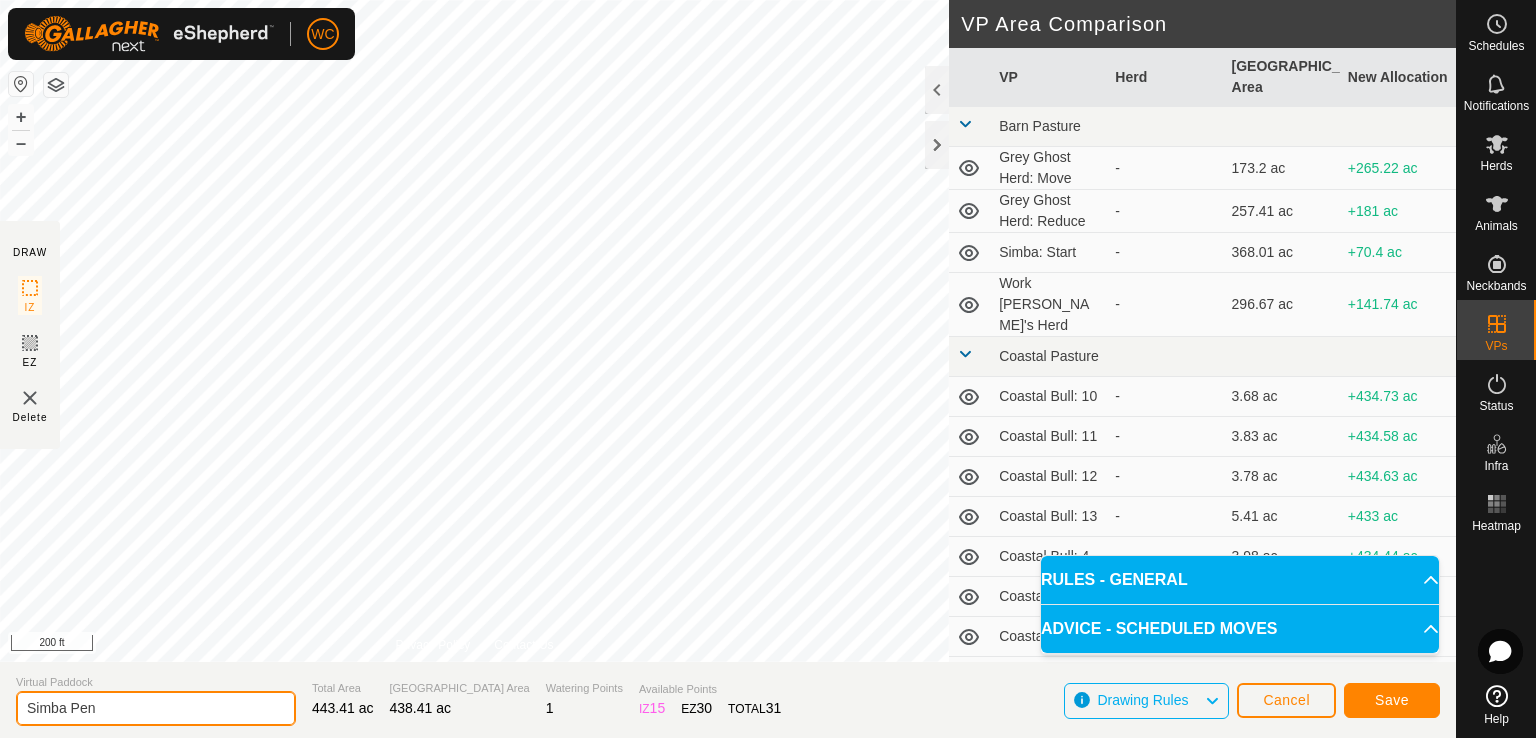type on "Simba Pen" 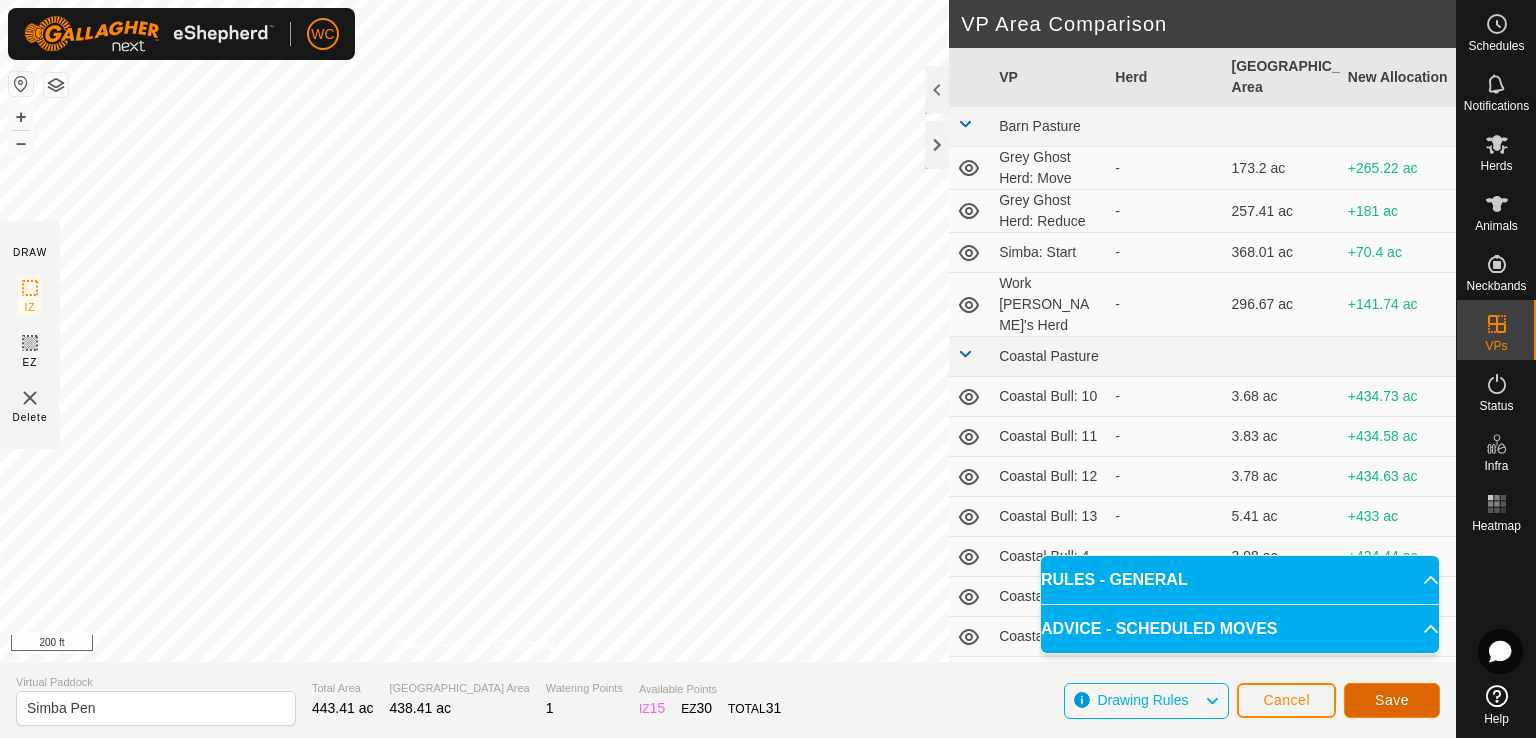 click on "Save" 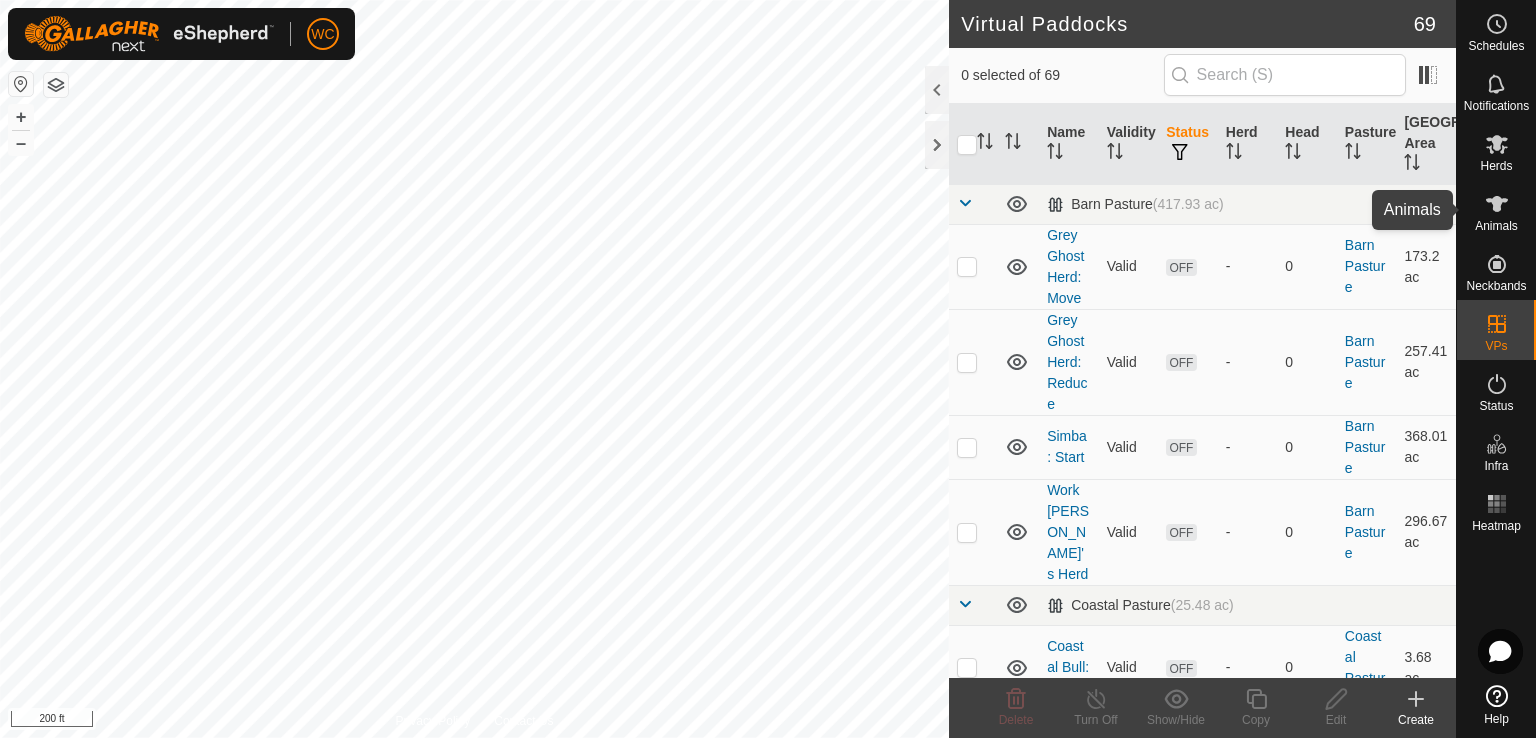 click on "Animals" at bounding box center [1496, 226] 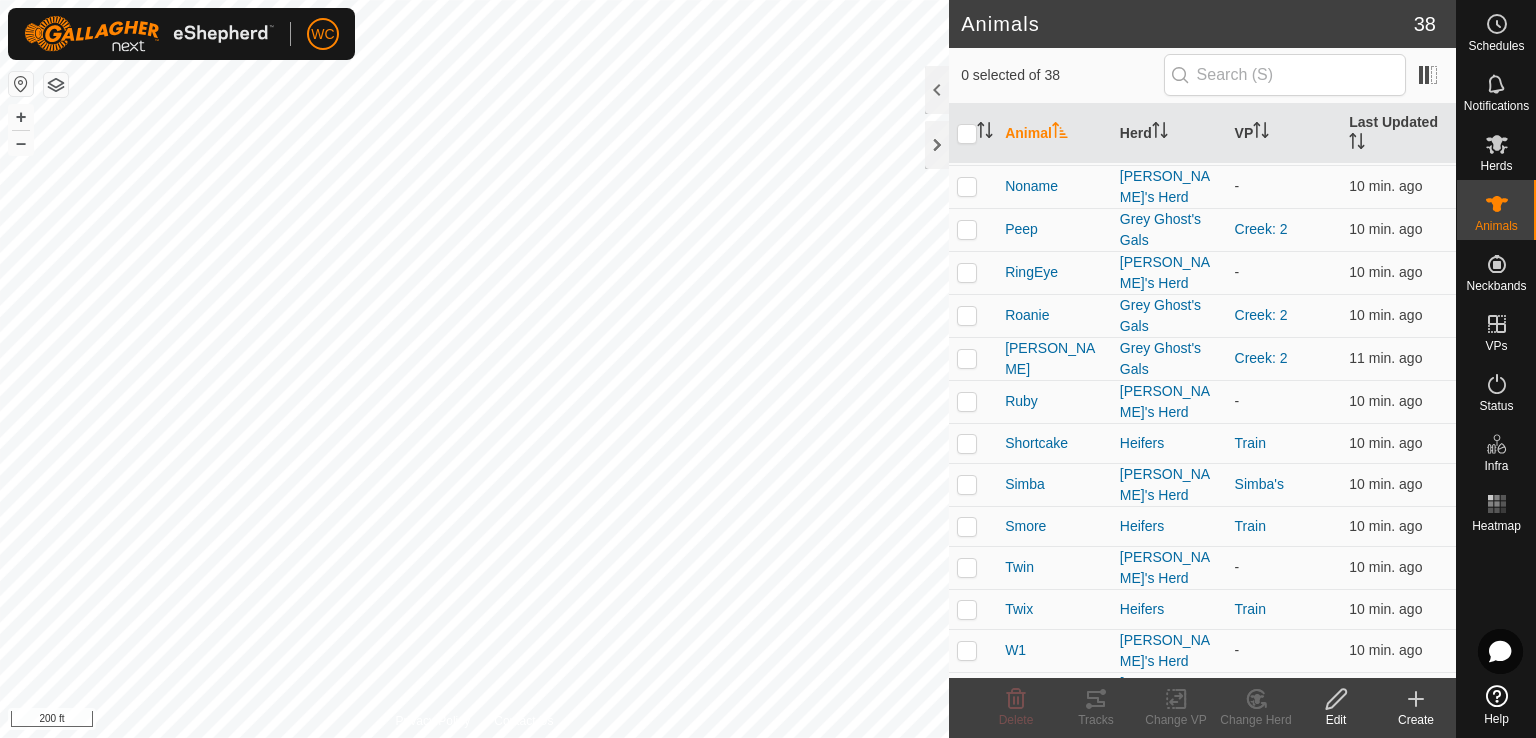 scroll, scrollTop: 878, scrollLeft: 0, axis: vertical 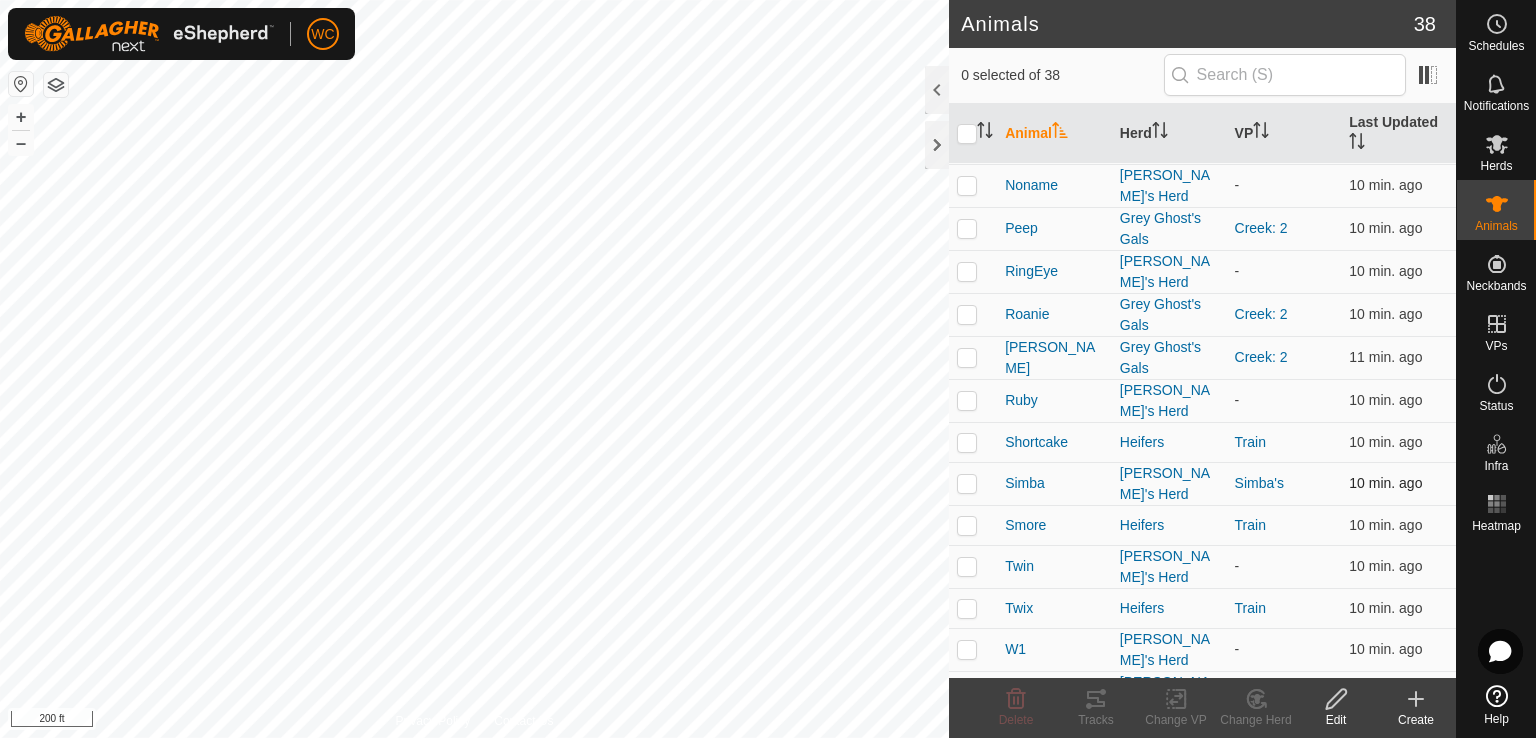 click at bounding box center [967, 483] 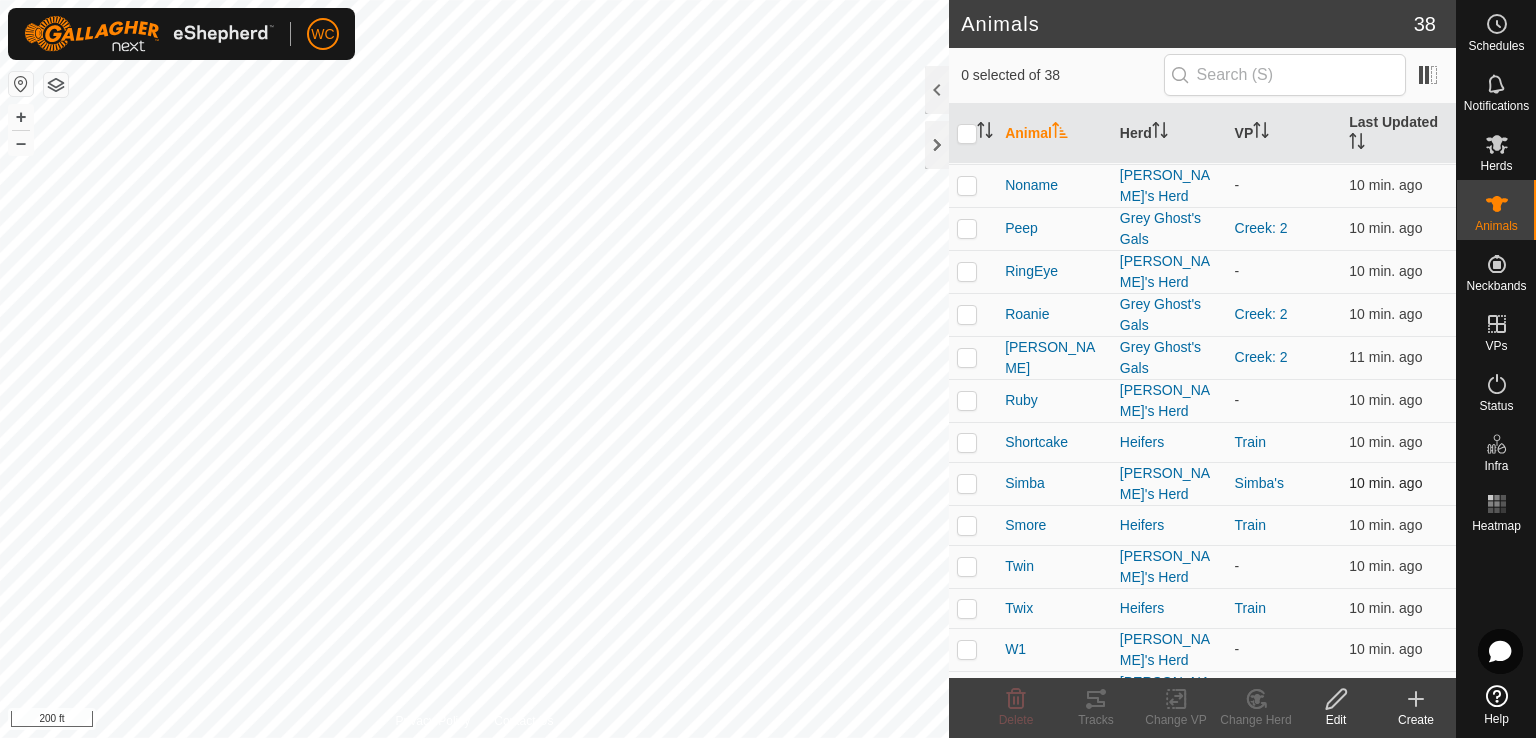 checkbox on "true" 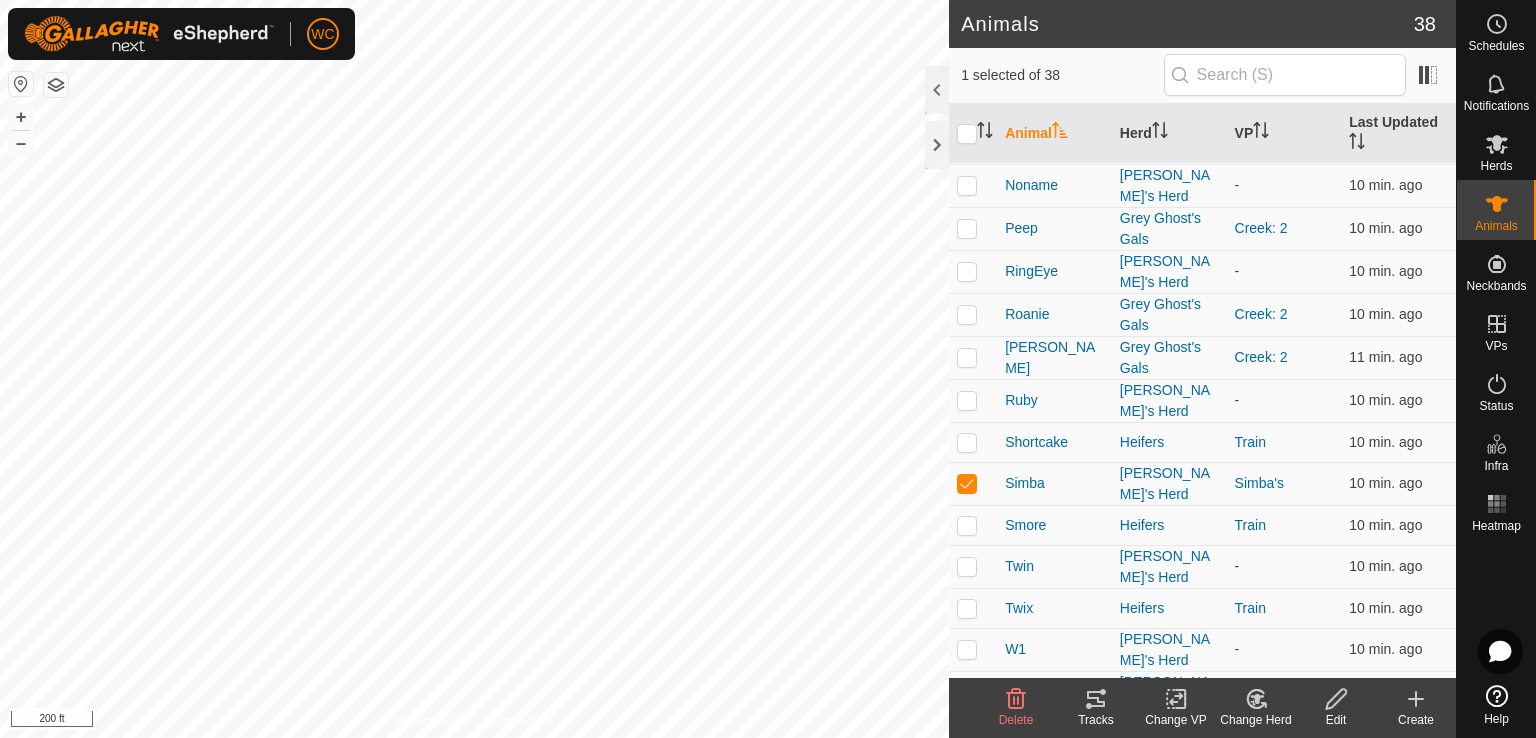 click 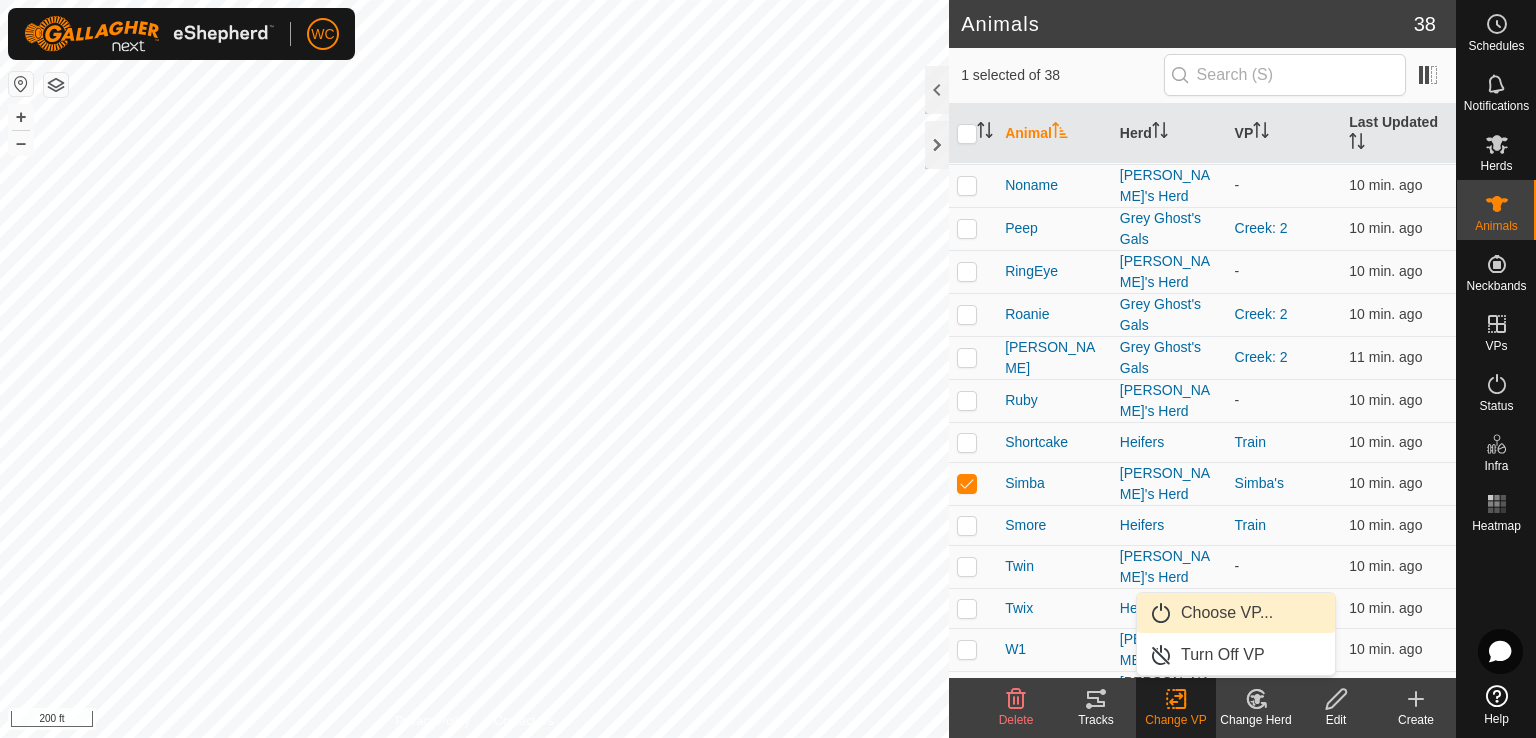 click on "Choose VP..." at bounding box center [1236, 613] 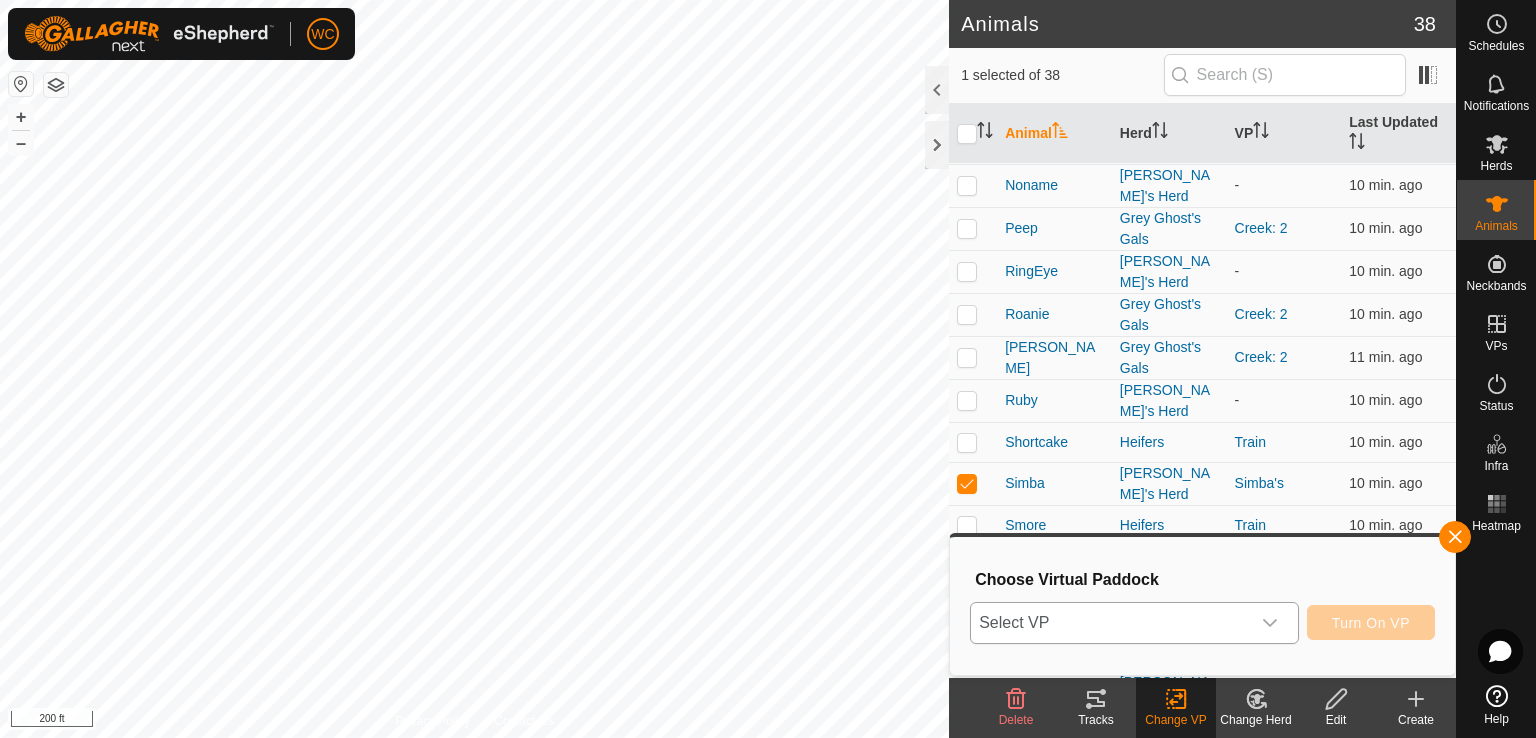 click on "Select VP" at bounding box center [1110, 623] 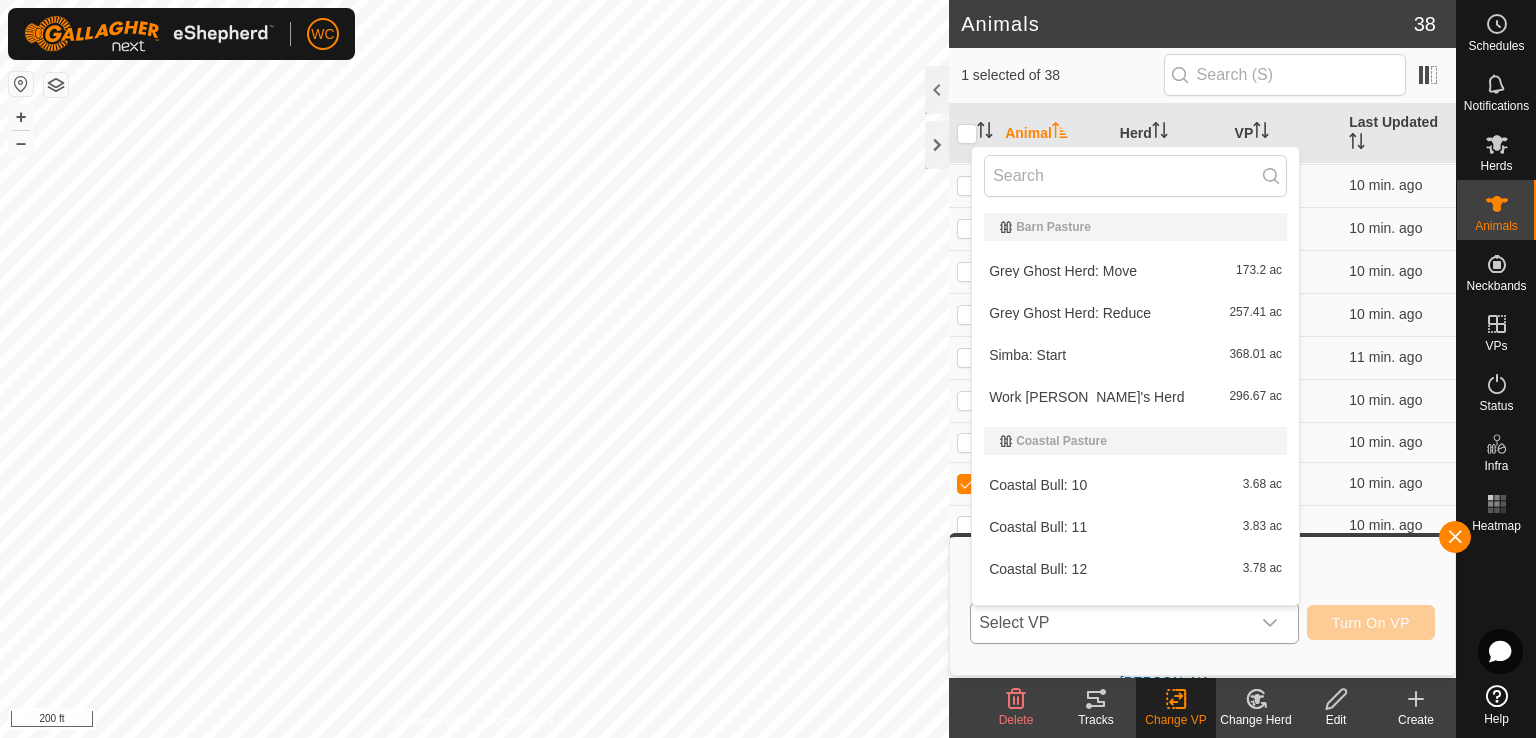 click on "Select VP" at bounding box center [1110, 623] 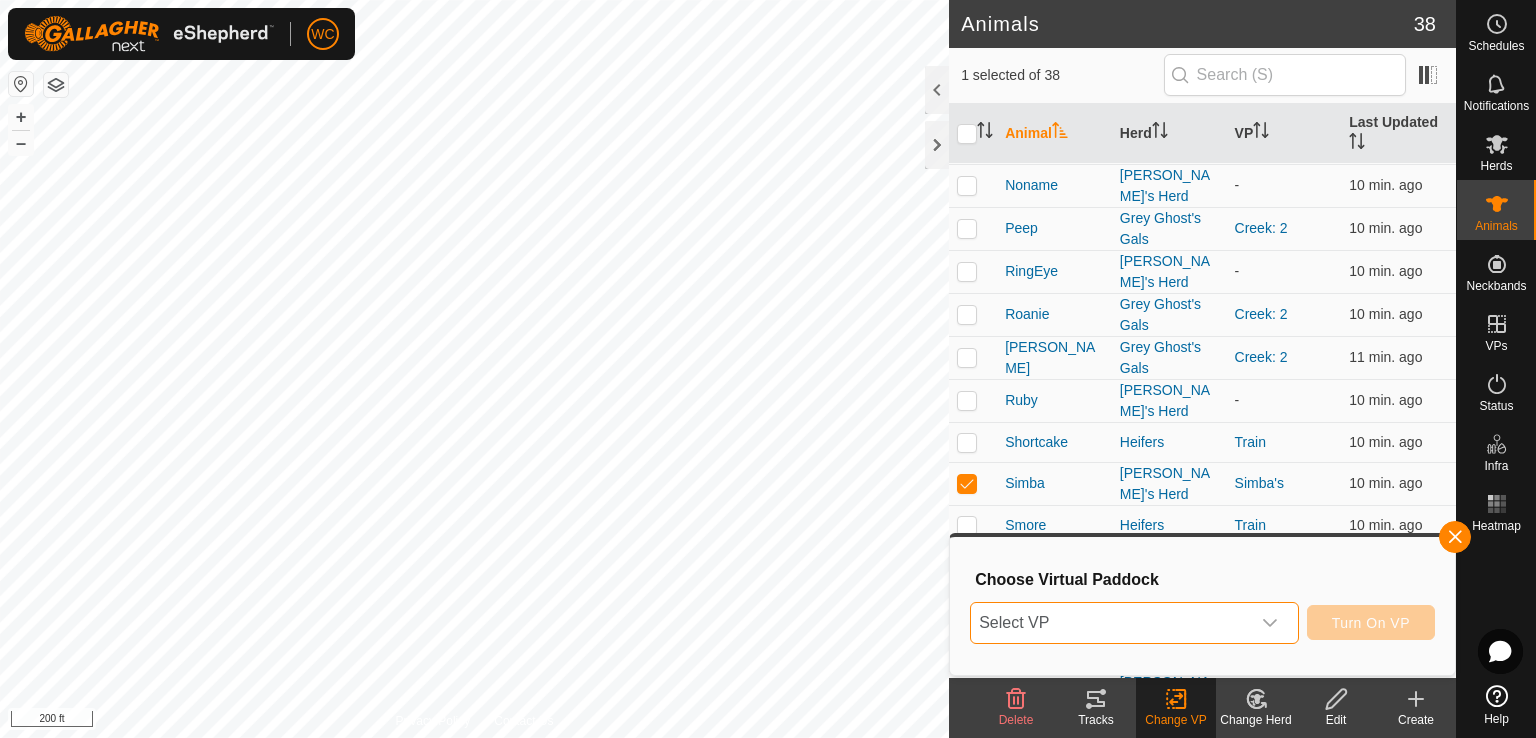 click on "Select VP" at bounding box center (1110, 623) 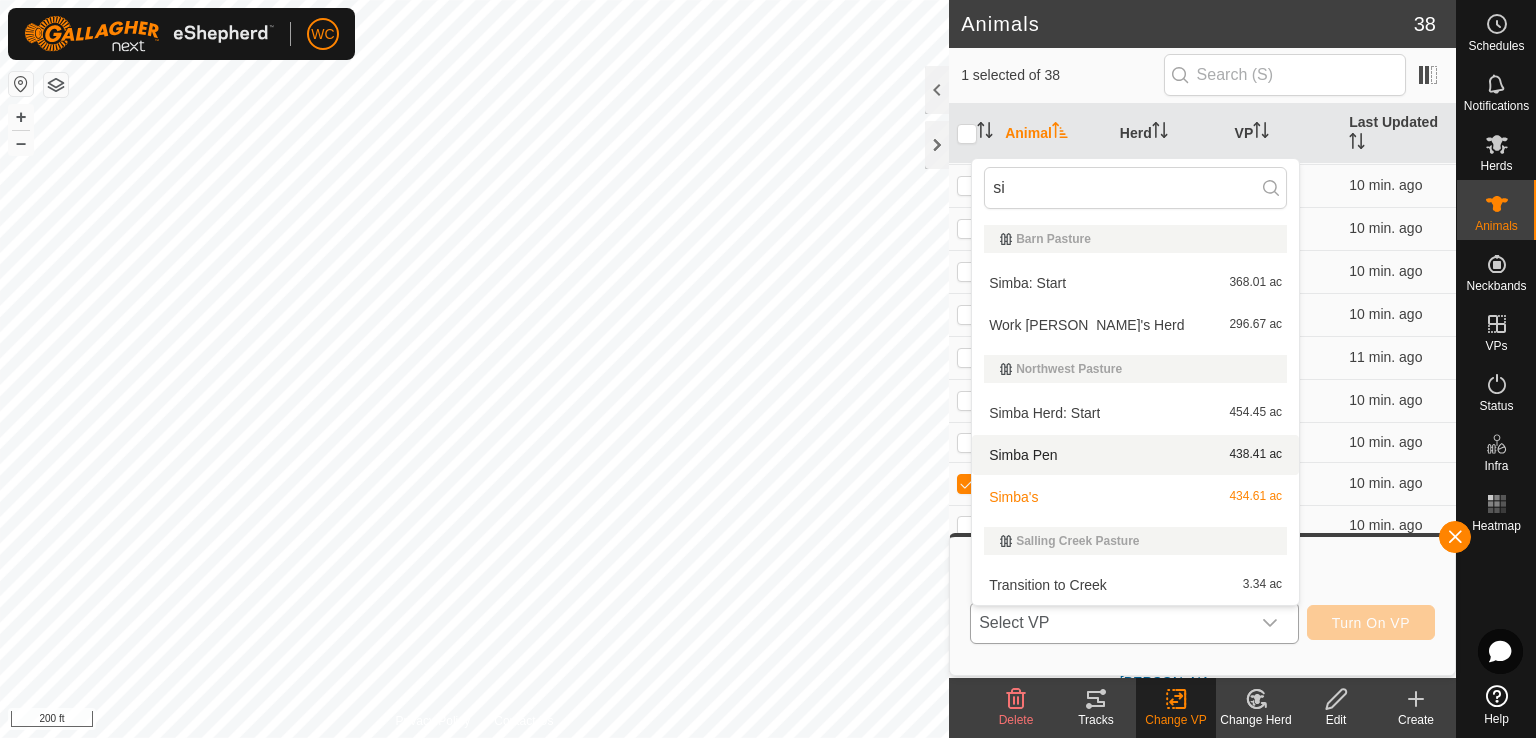 type on "si" 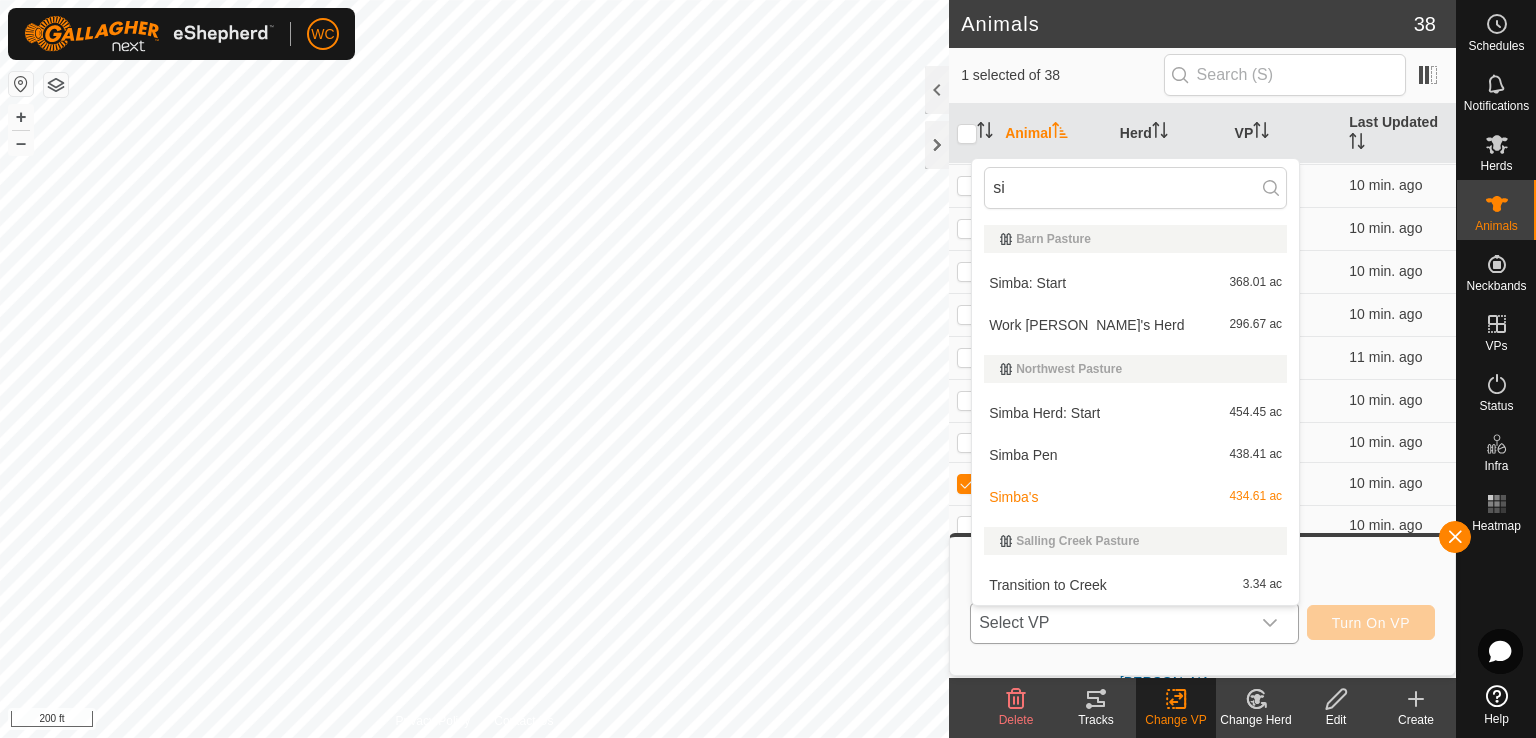 click on "Simba Pen  438.41 ac" at bounding box center (1135, 455) 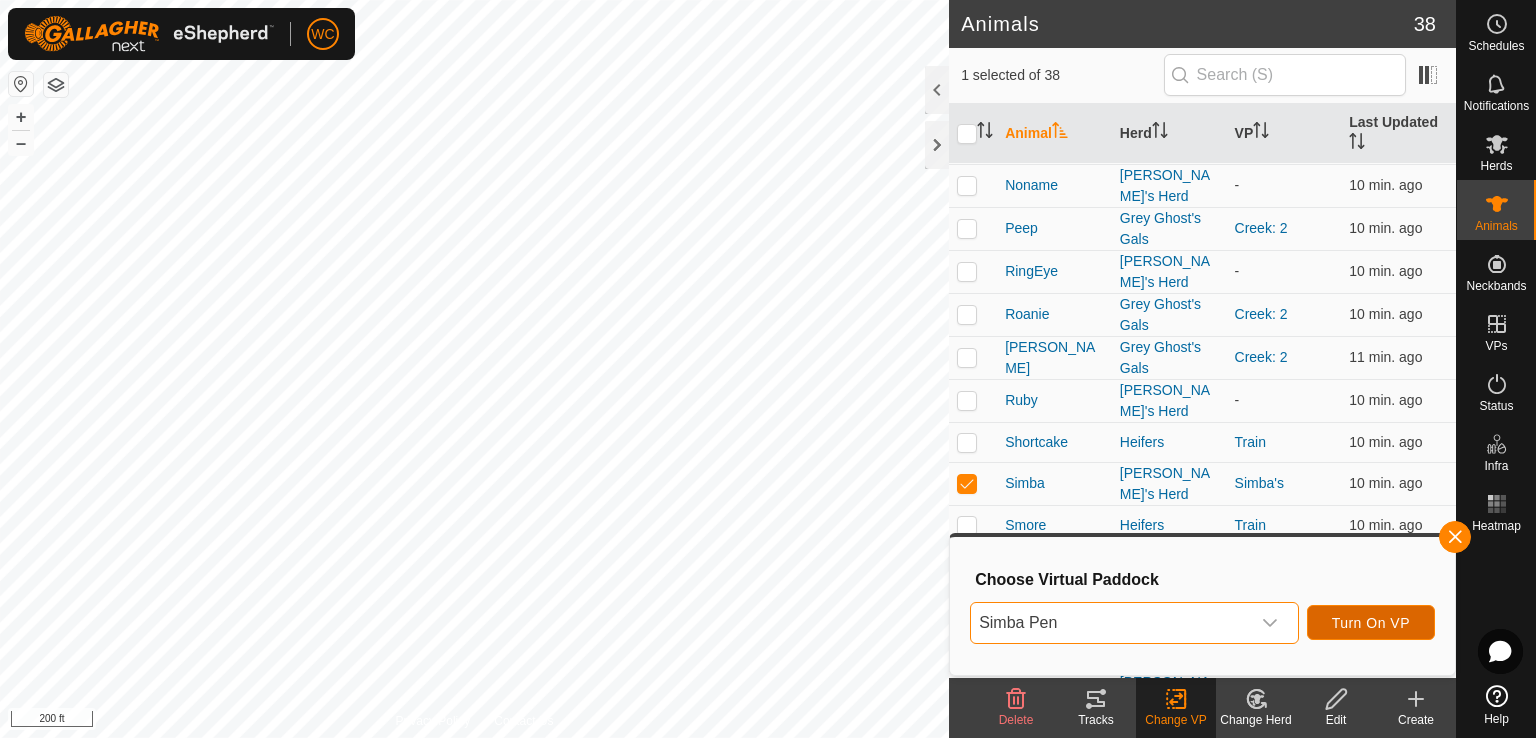 click on "Turn On VP" at bounding box center [1371, 623] 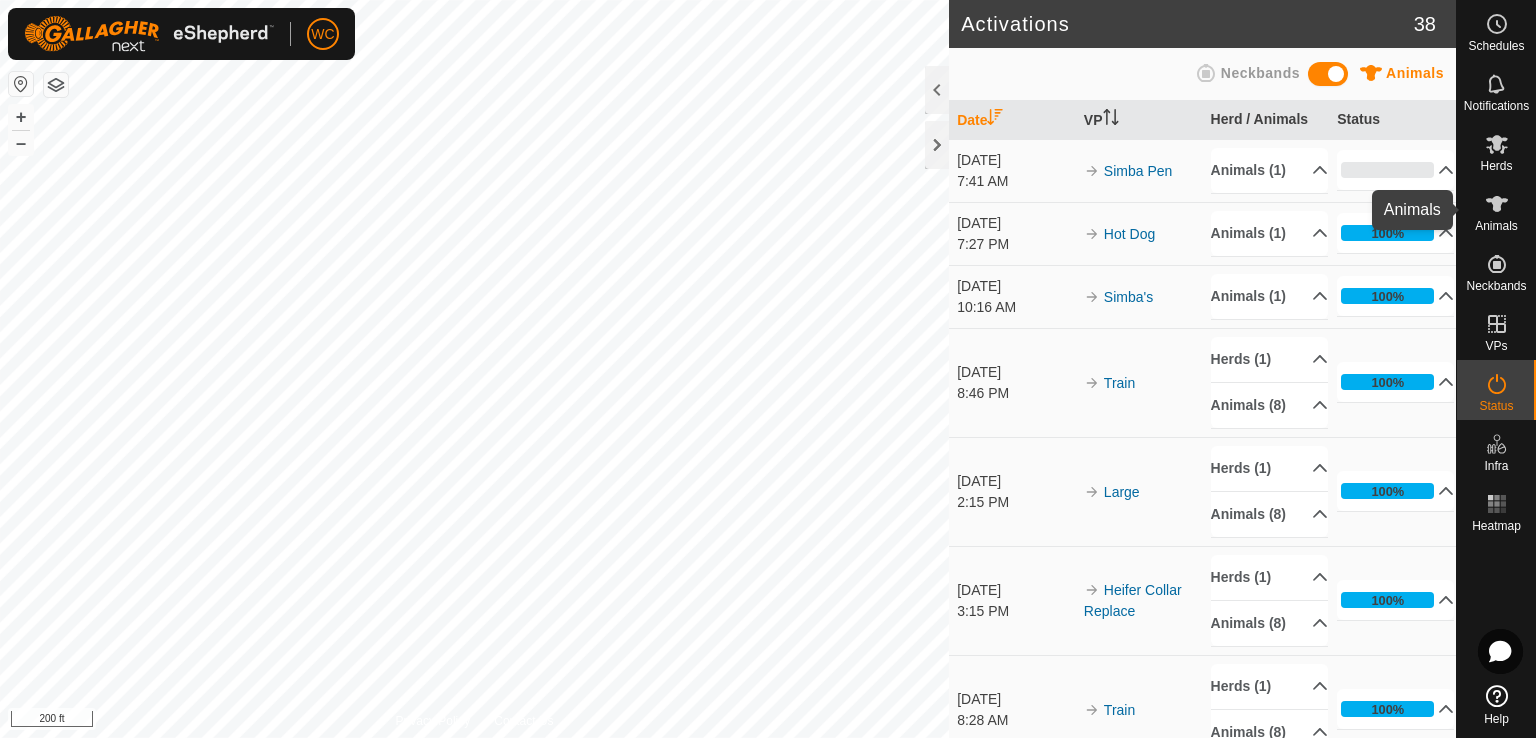 click 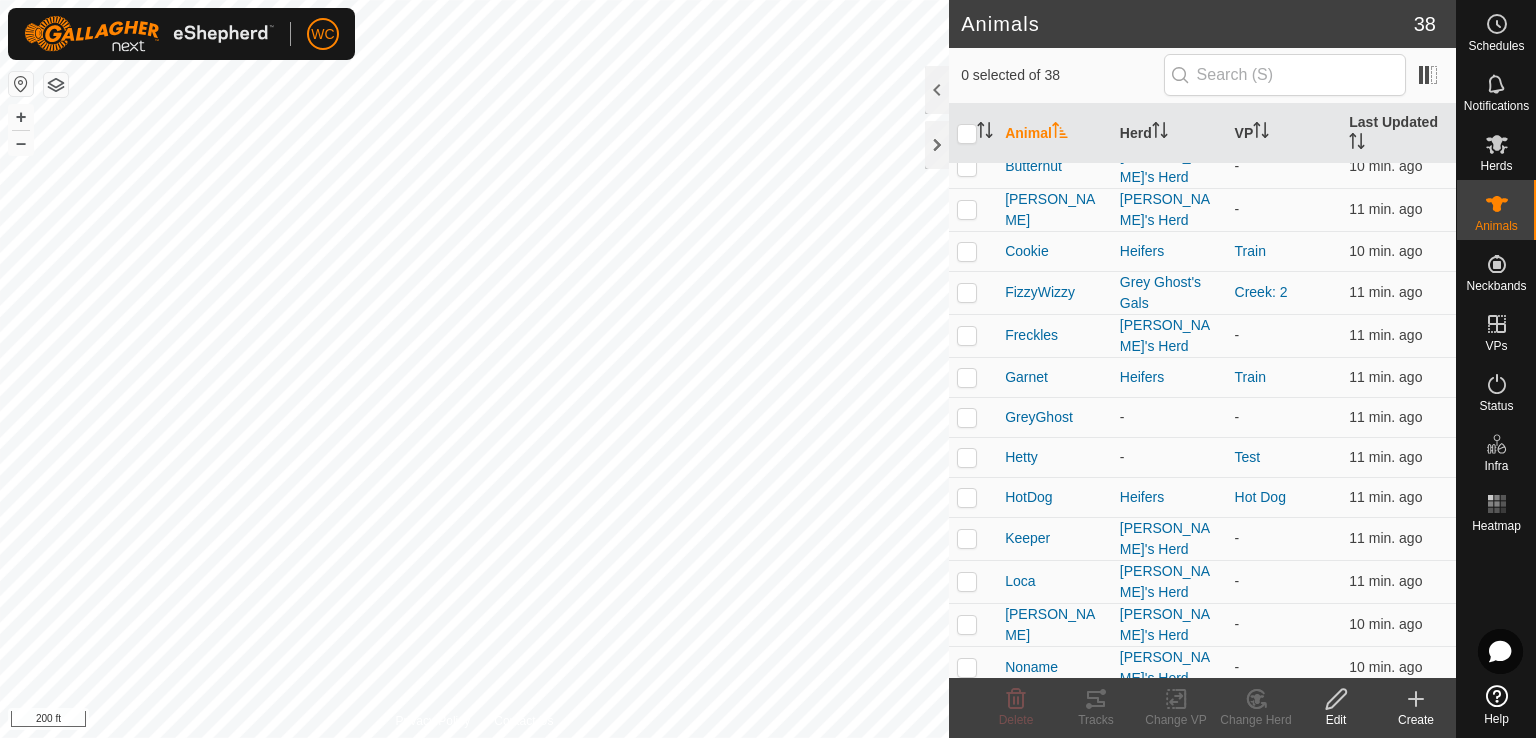 scroll, scrollTop: 397, scrollLeft: 0, axis: vertical 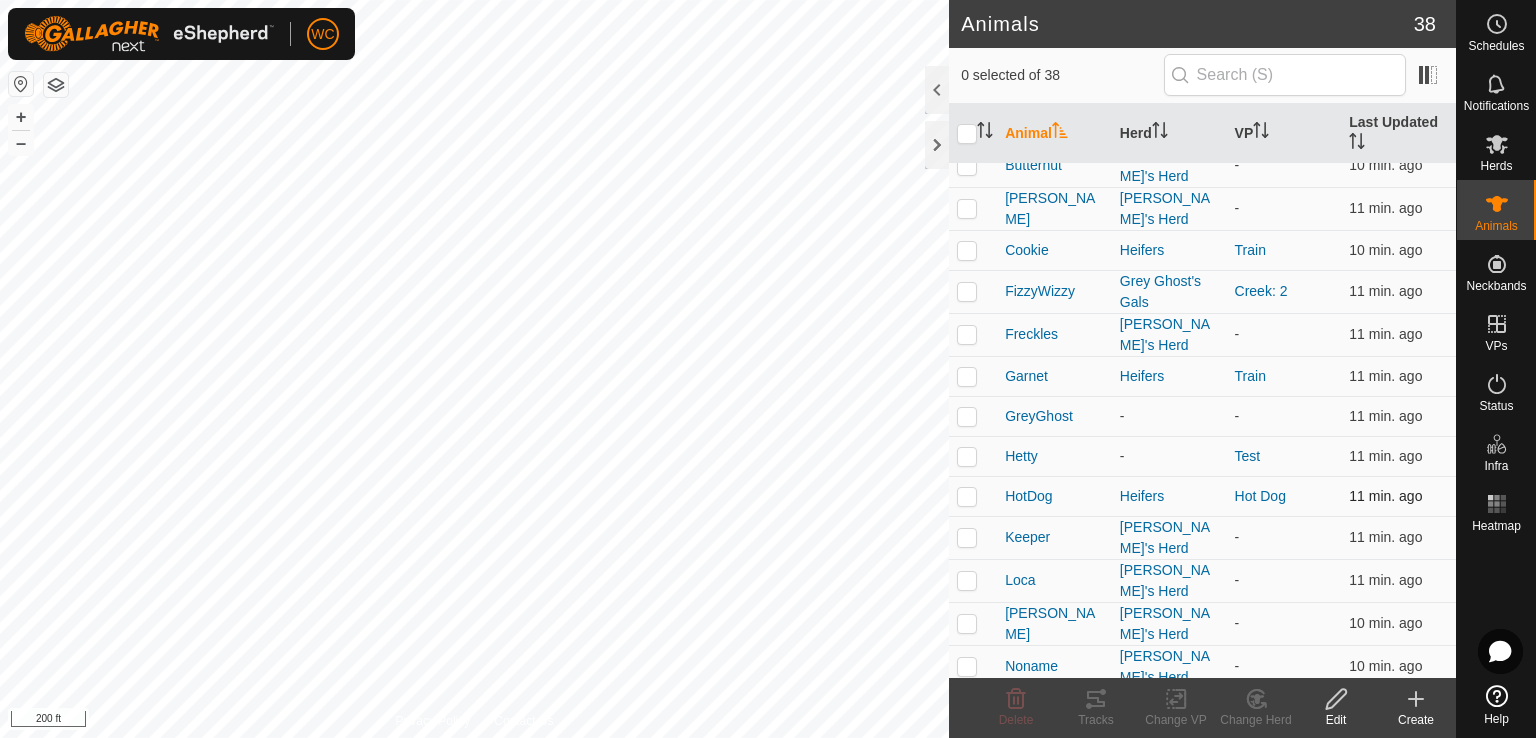 click at bounding box center (967, 496) 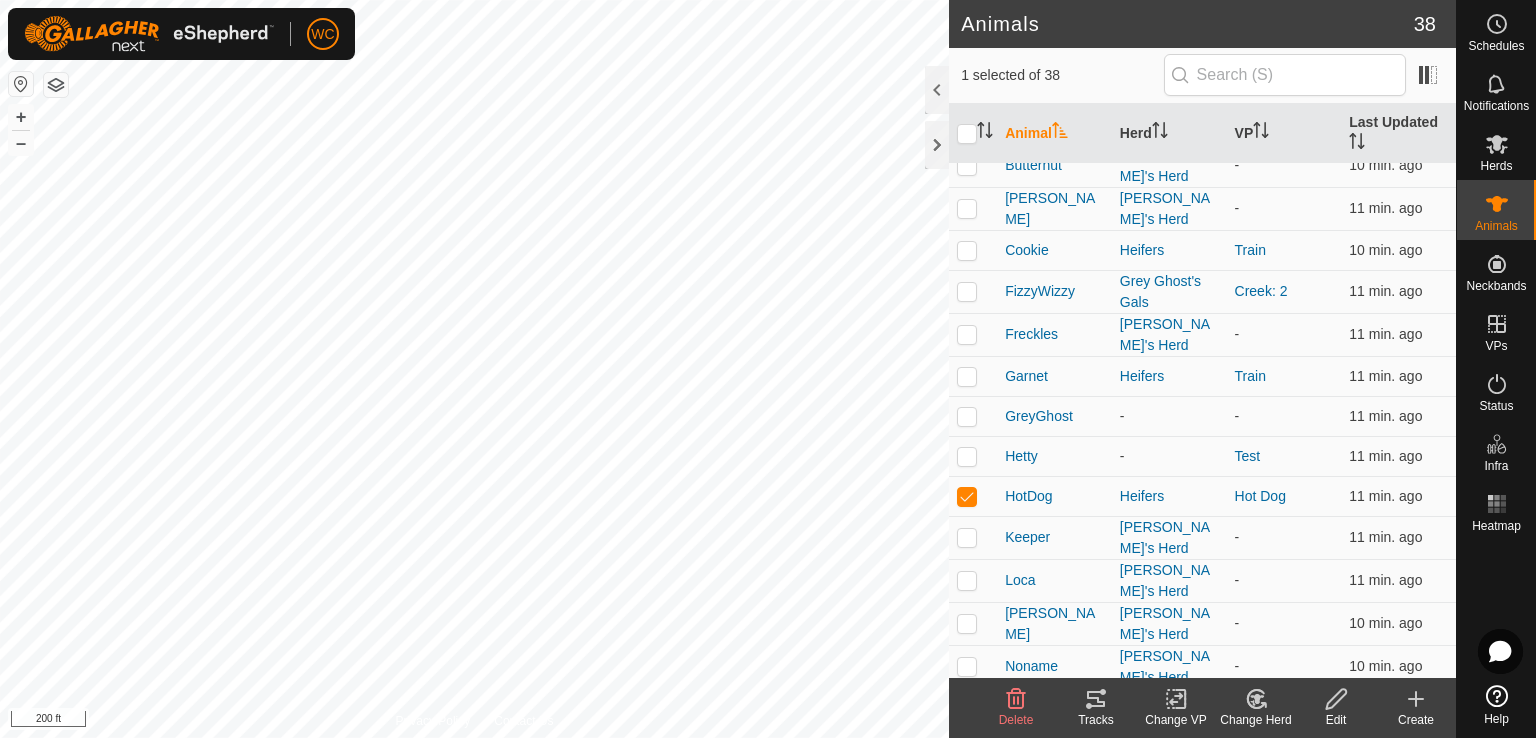 click 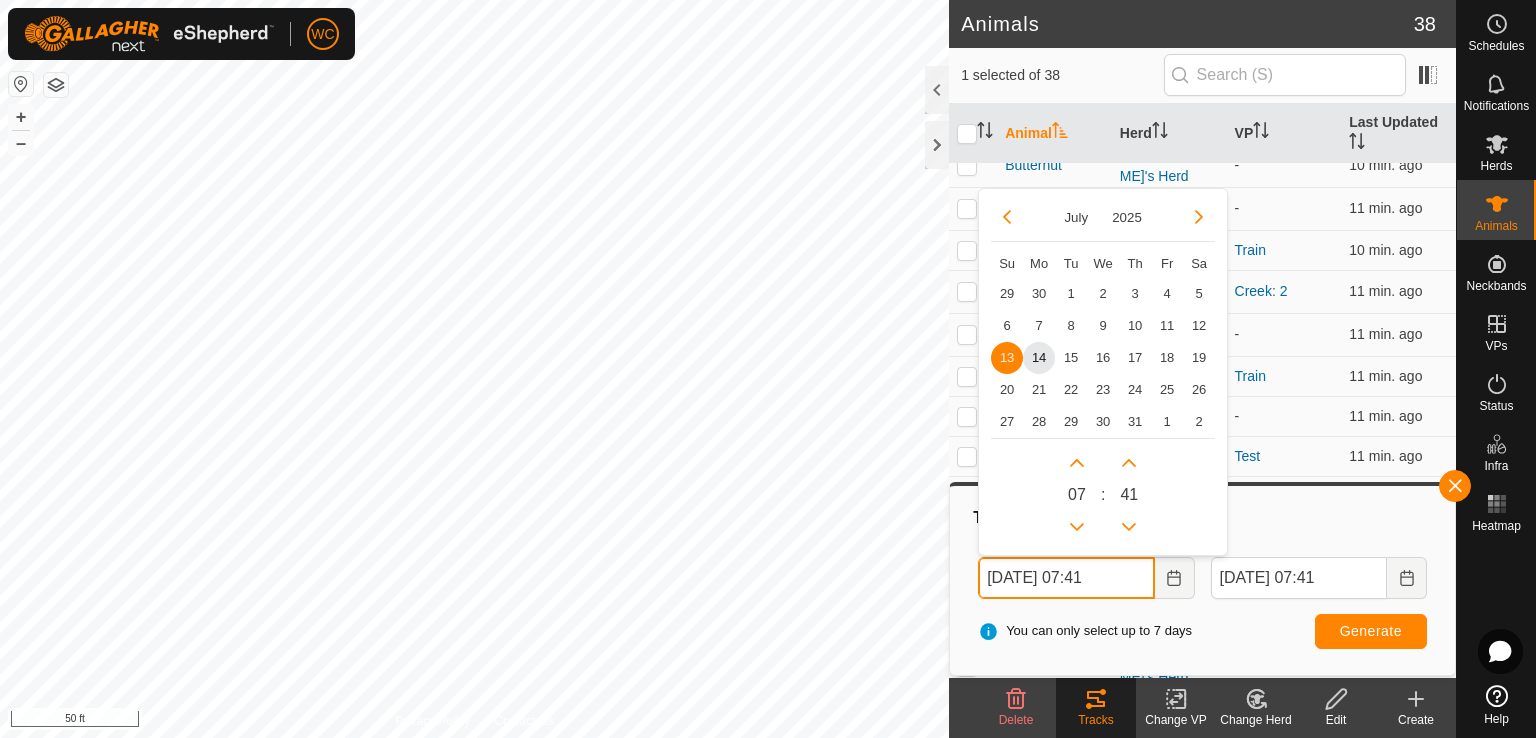 click on "[DATE] 07:41" at bounding box center [1066, 578] 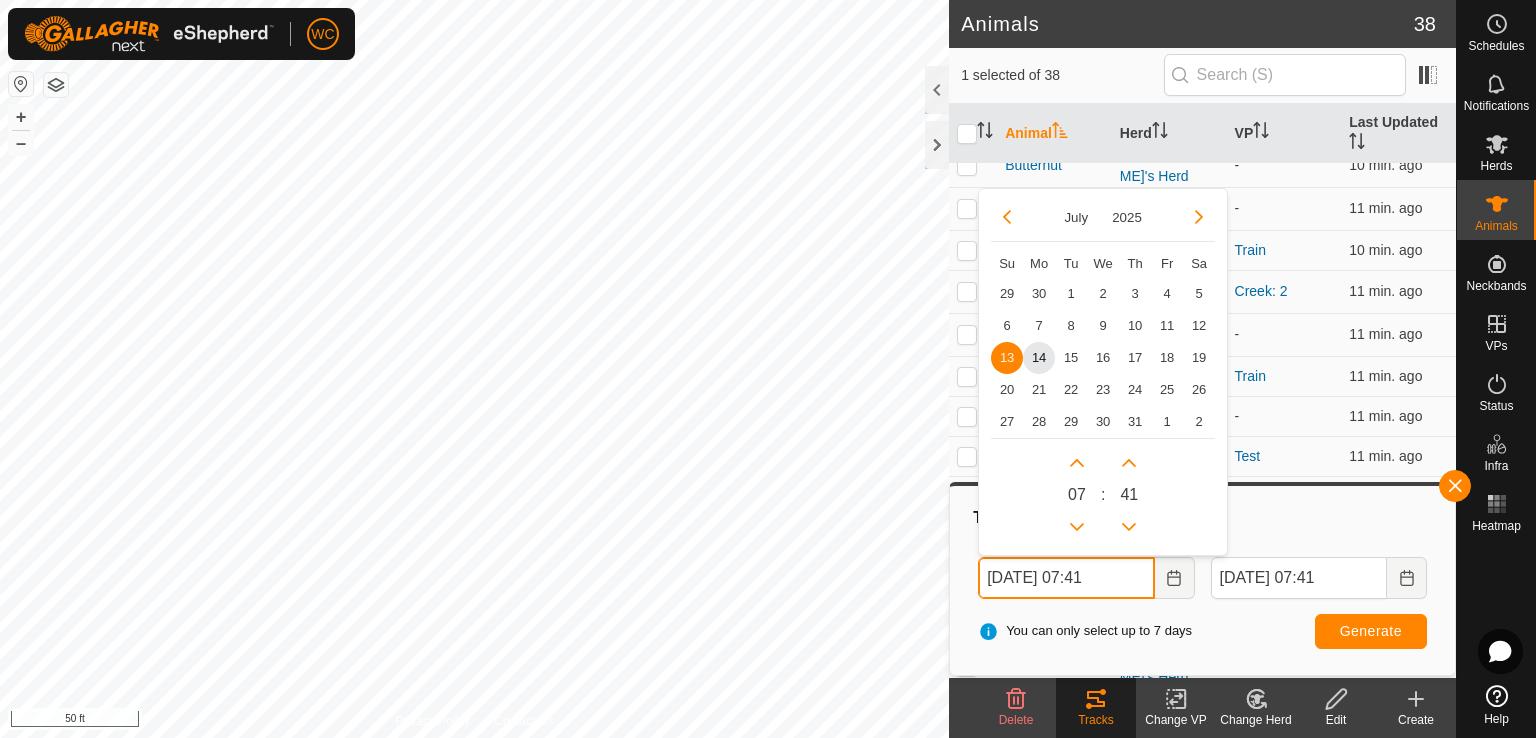 click on "[DATE] 07:41" at bounding box center [1066, 578] 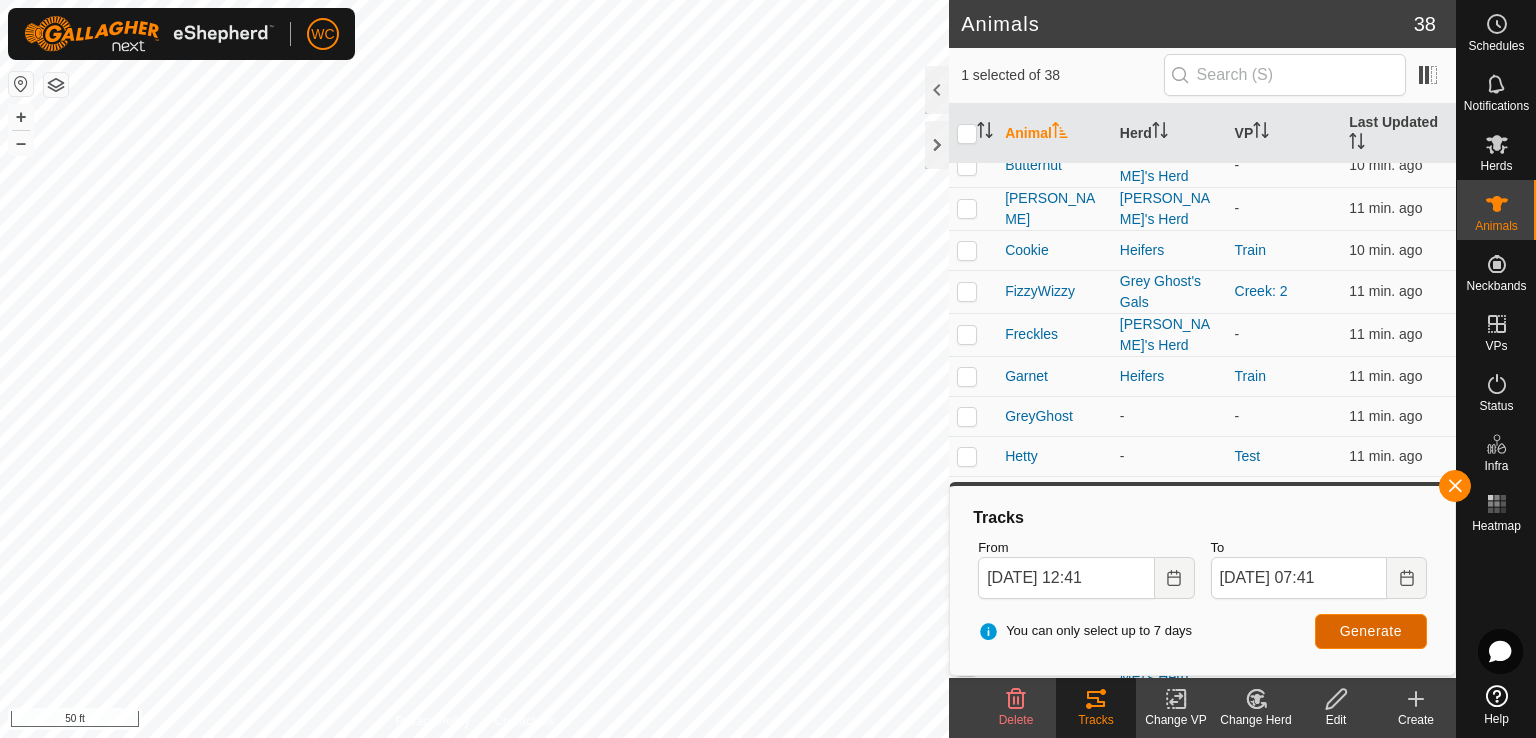 click on "Generate" at bounding box center [1371, 631] 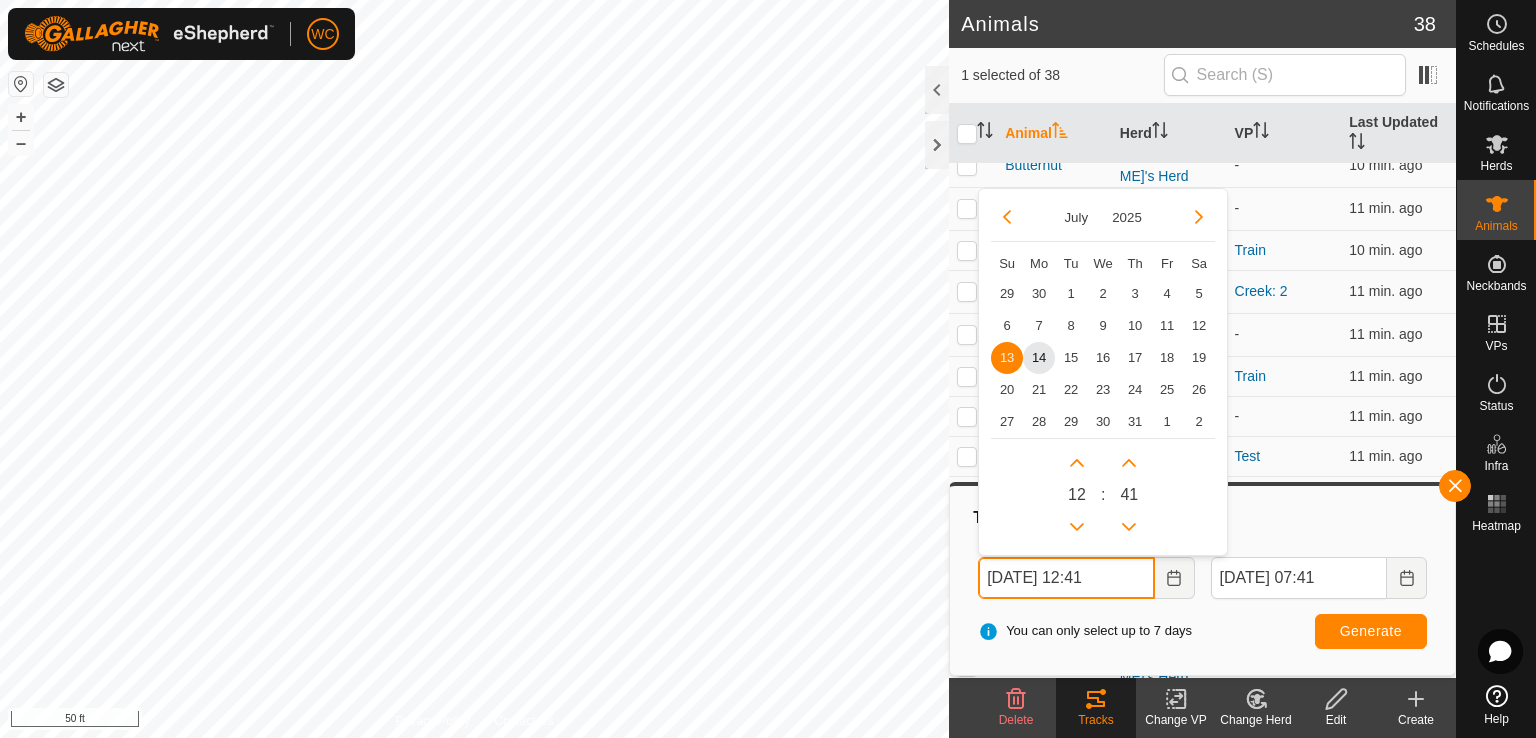 click on "[DATE] 12:41" at bounding box center [1066, 578] 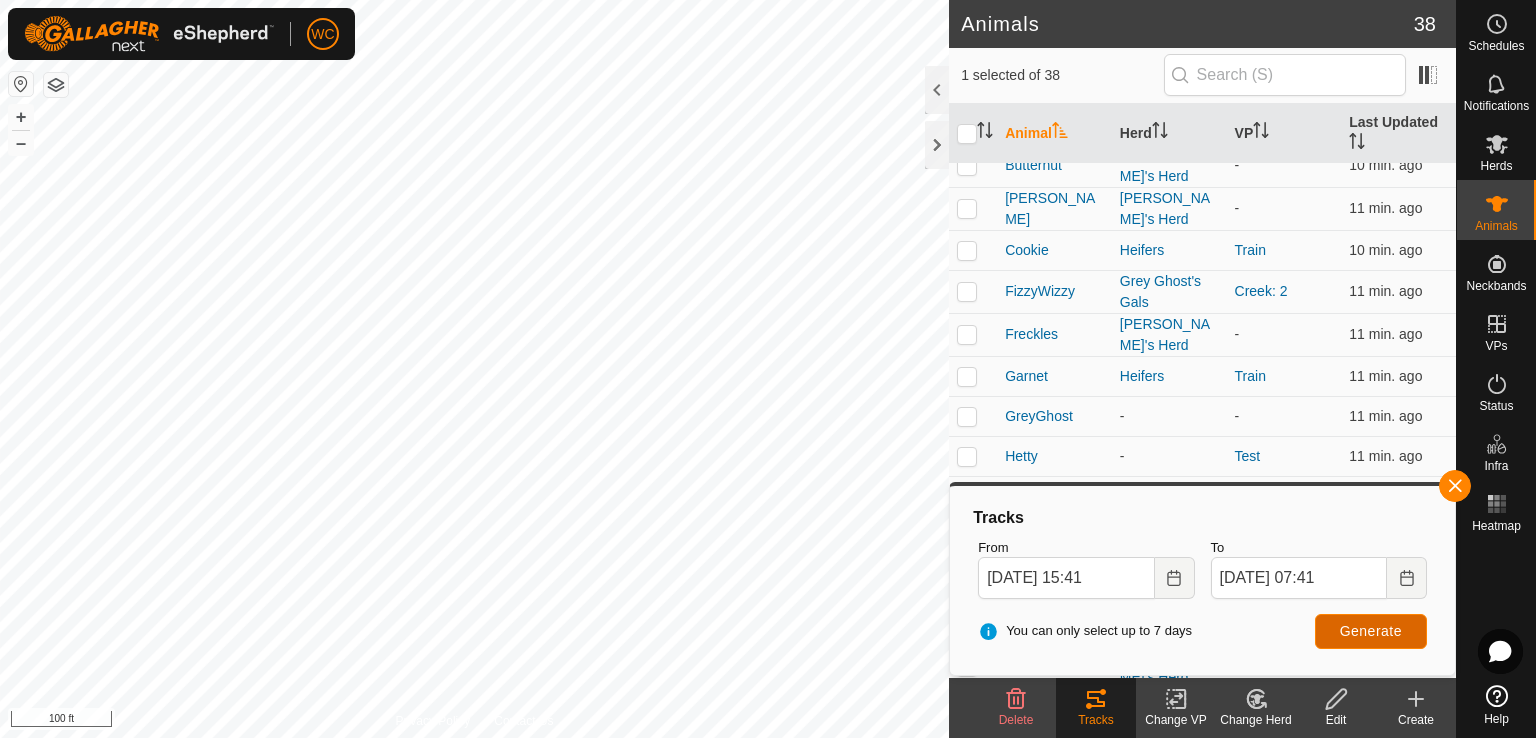 click on "Generate" at bounding box center [1371, 631] 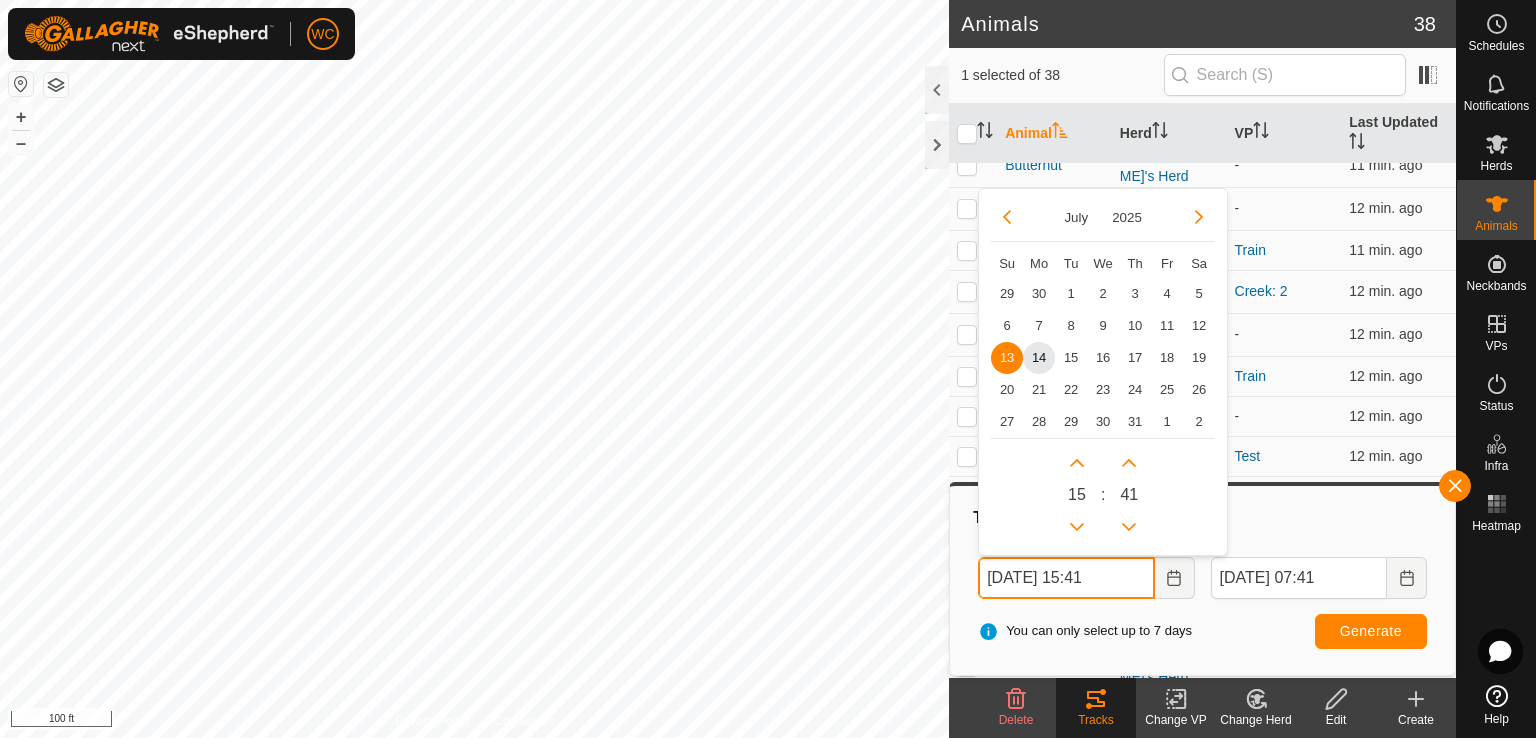click on "[DATE] 15:41" at bounding box center [1066, 578] 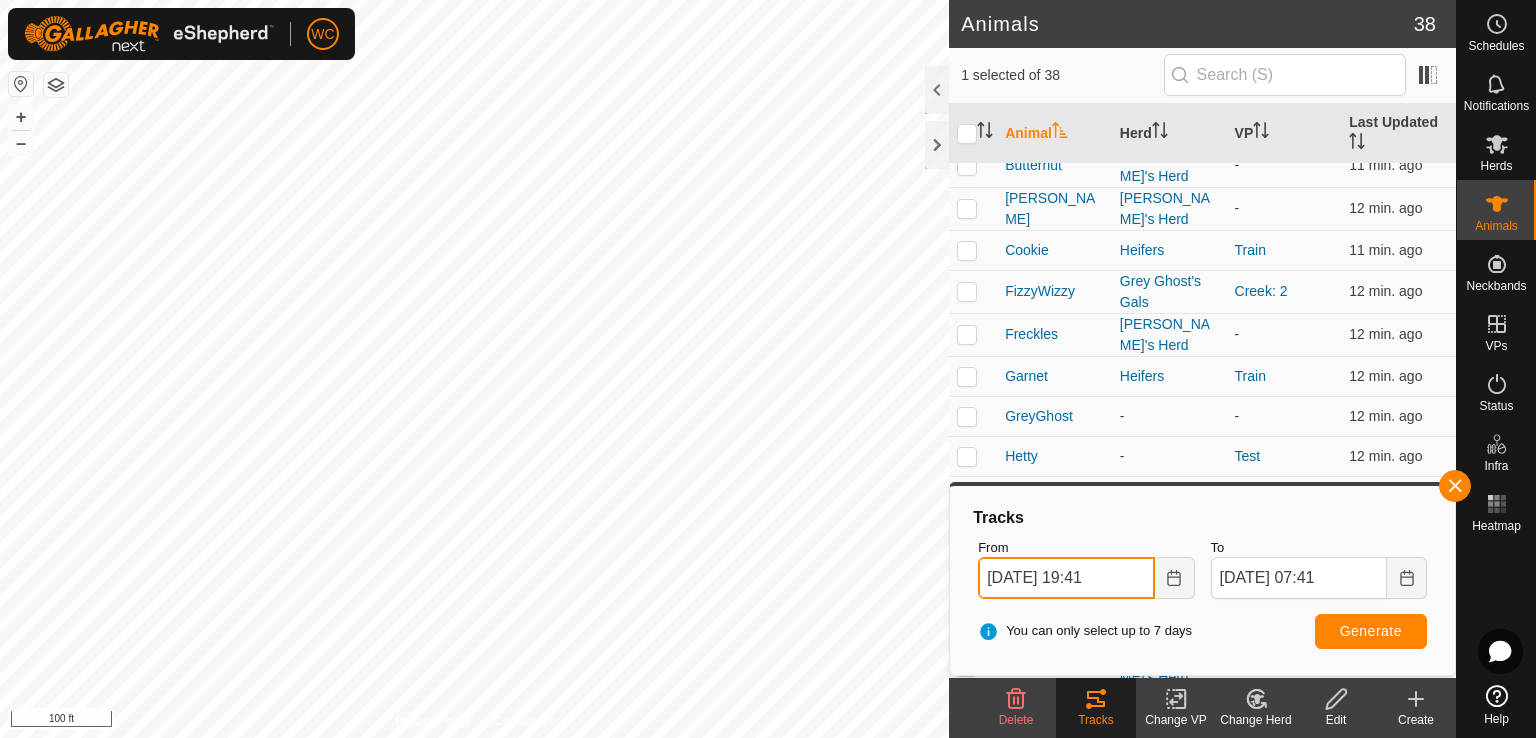 type on "[DATE] 19:41" 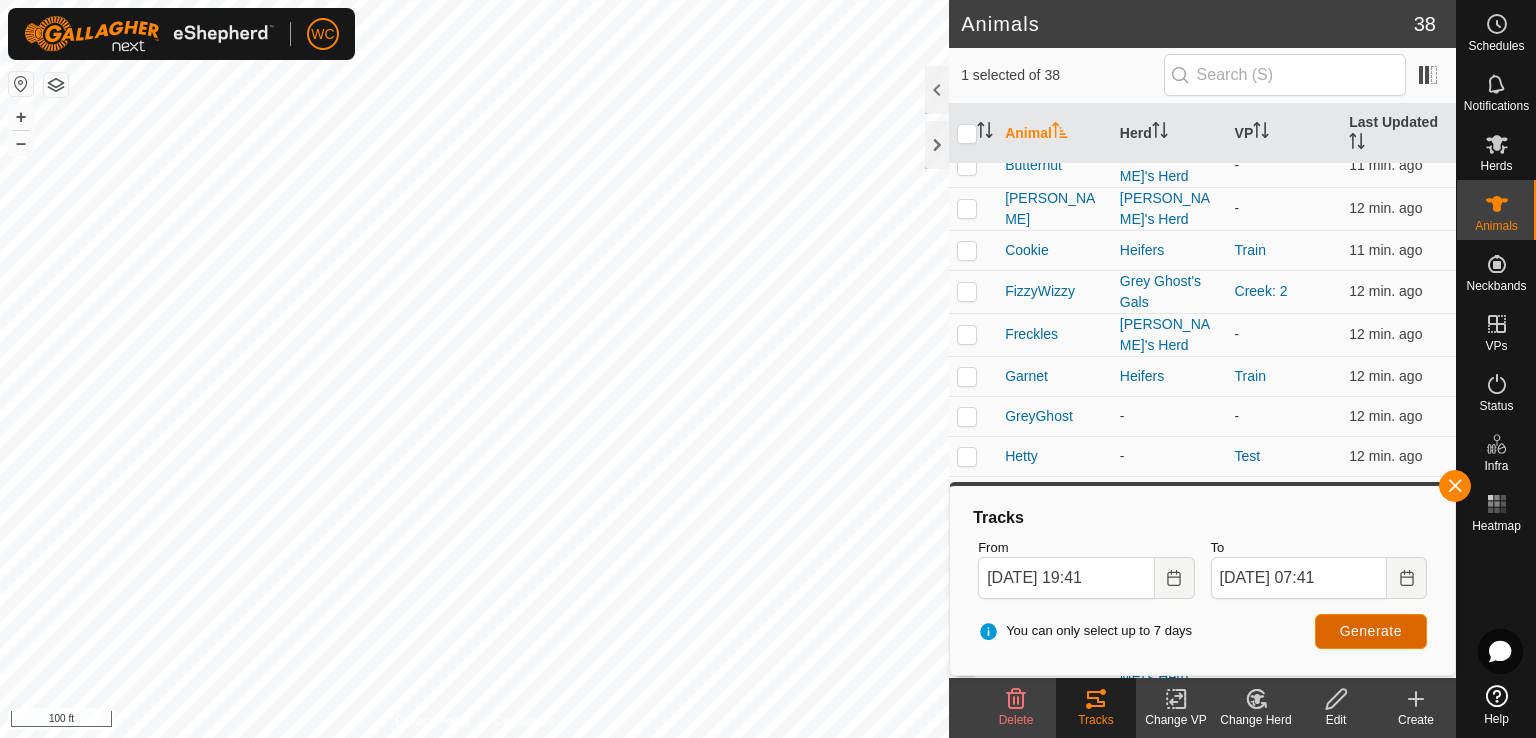 click on "Generate" at bounding box center [1371, 631] 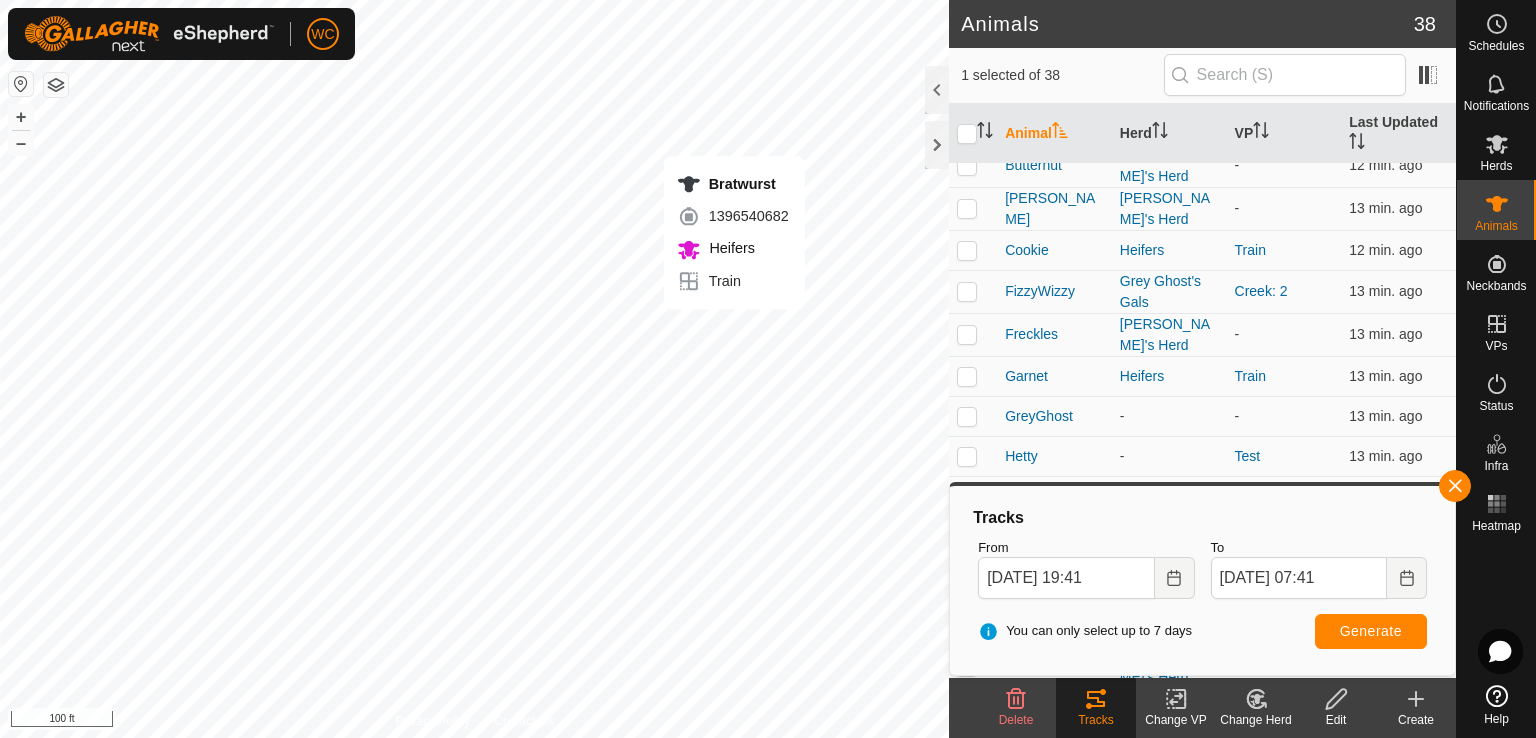checkbox on "true" 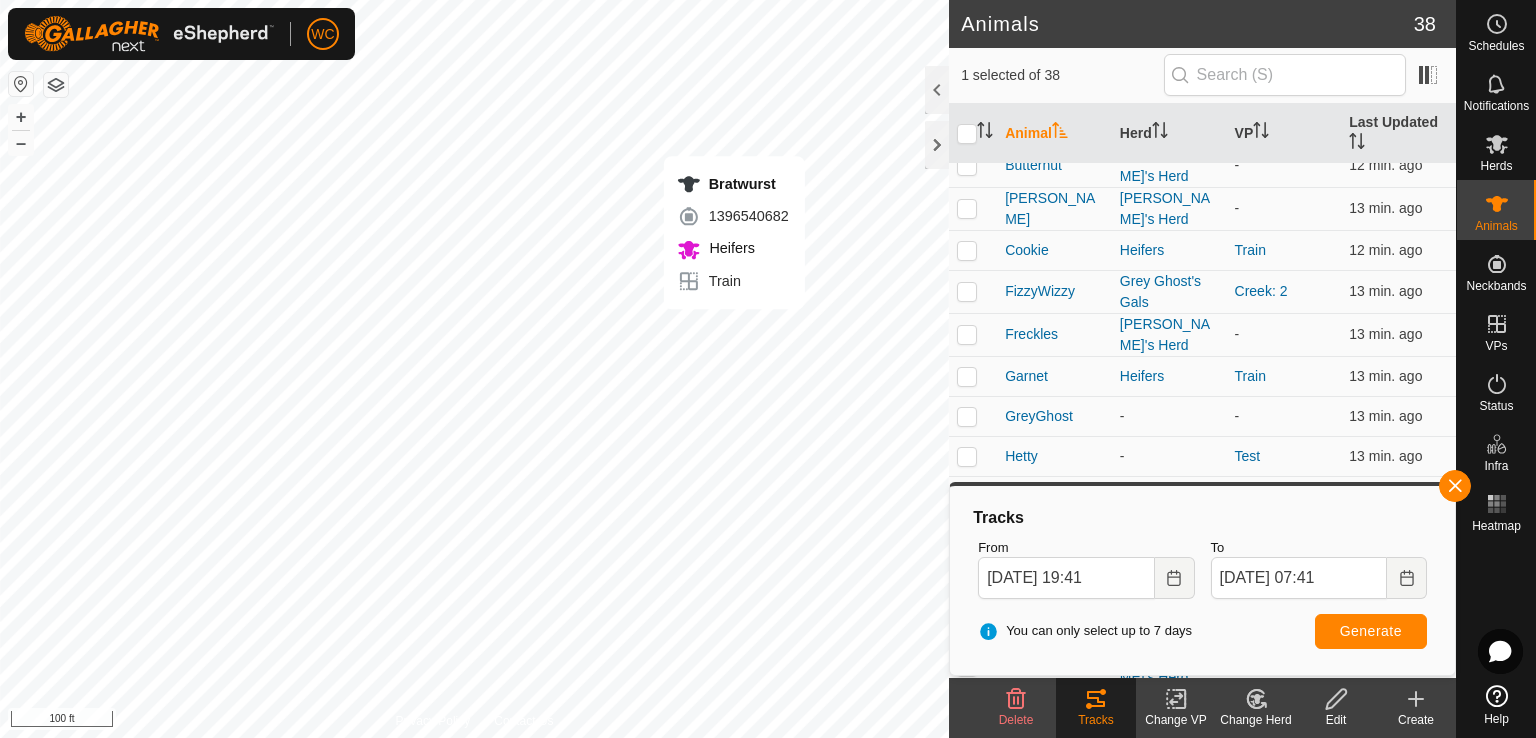 checkbox on "false" 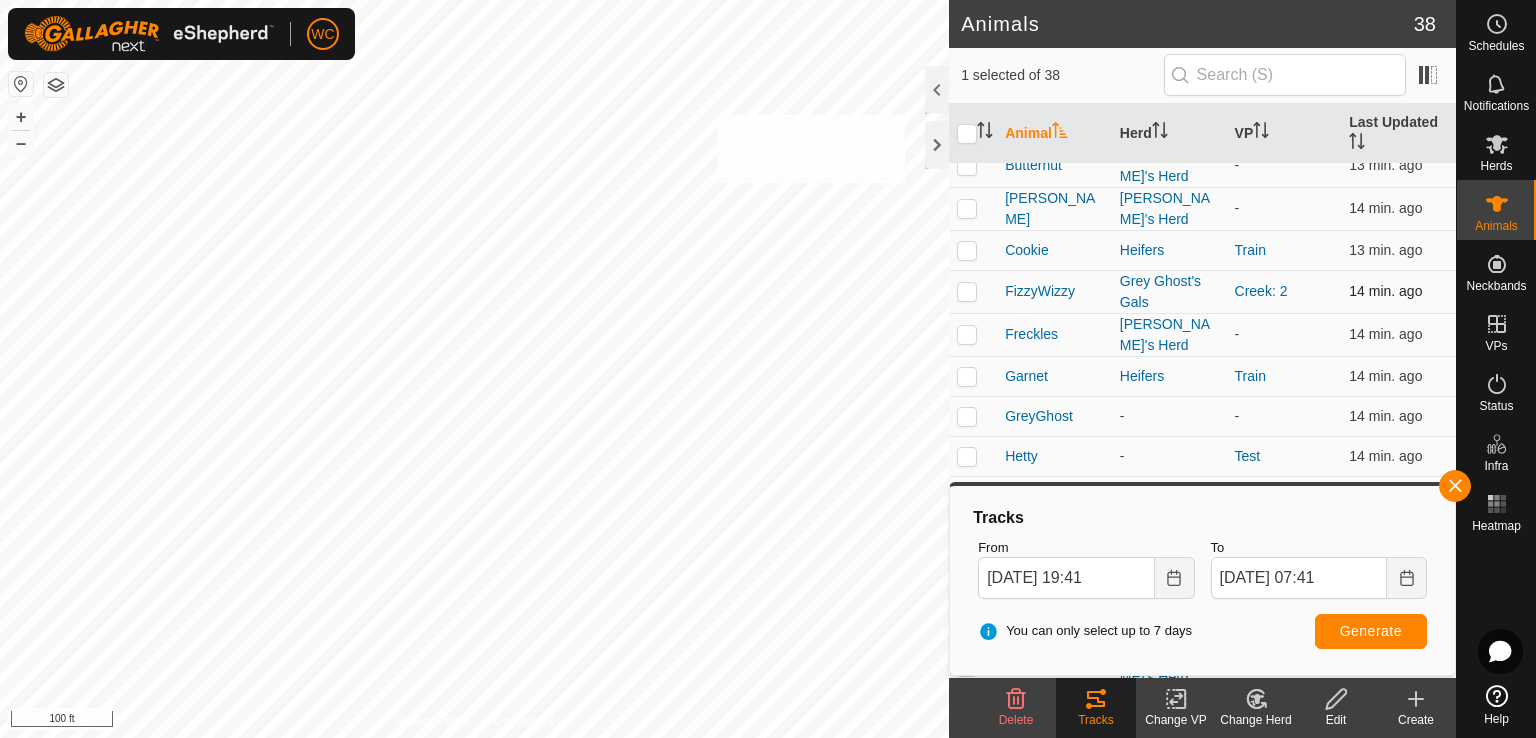 checkbox on "true" 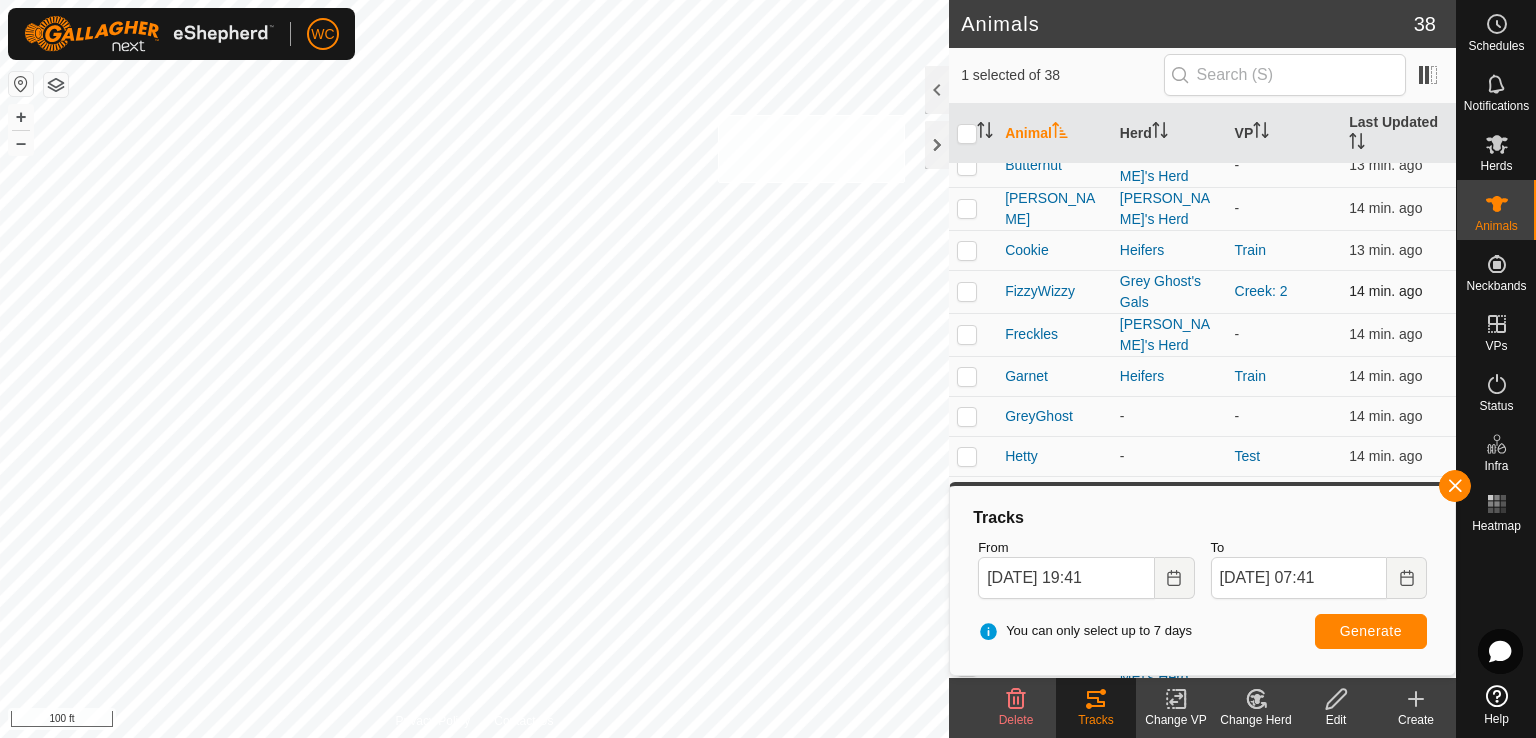 checkbox on "true" 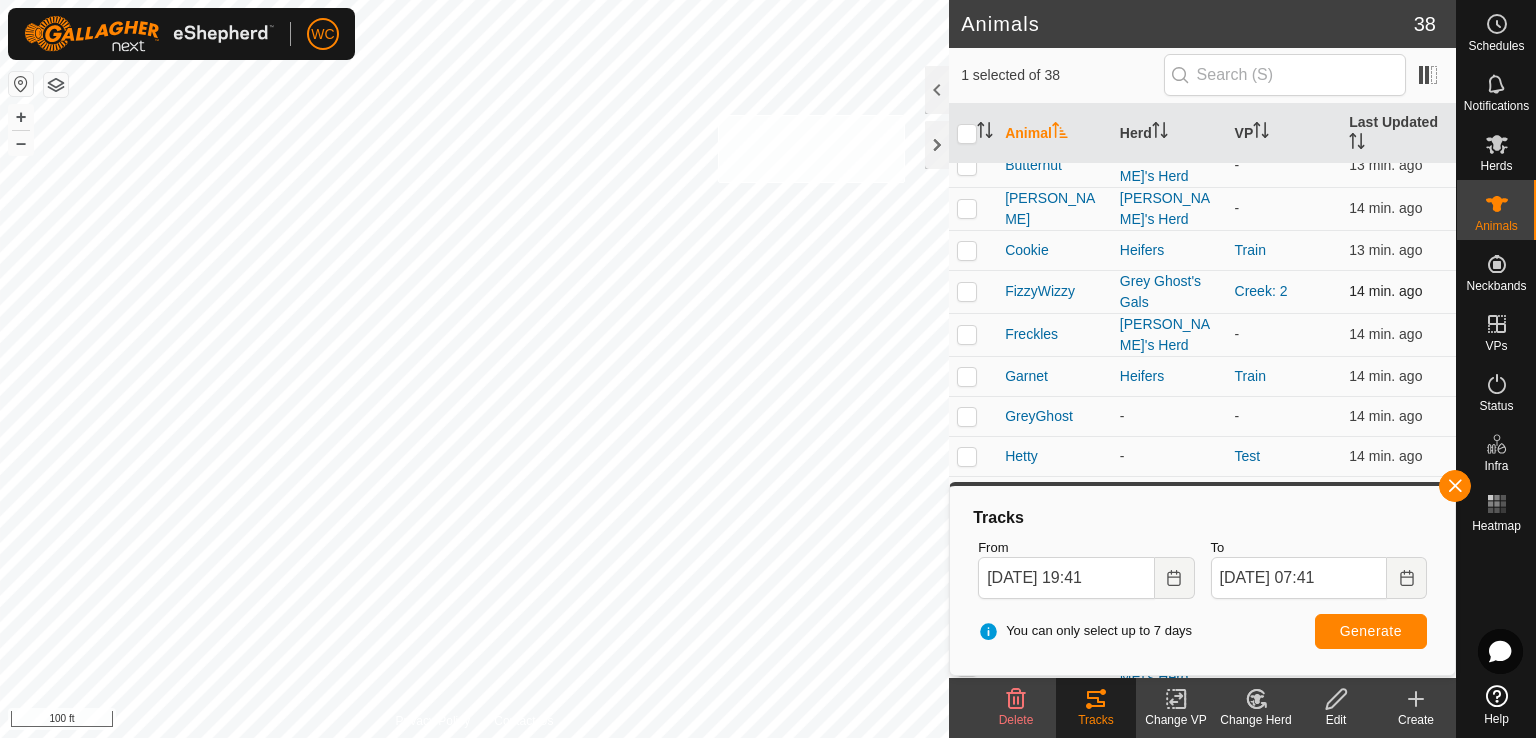 checkbox on "true" 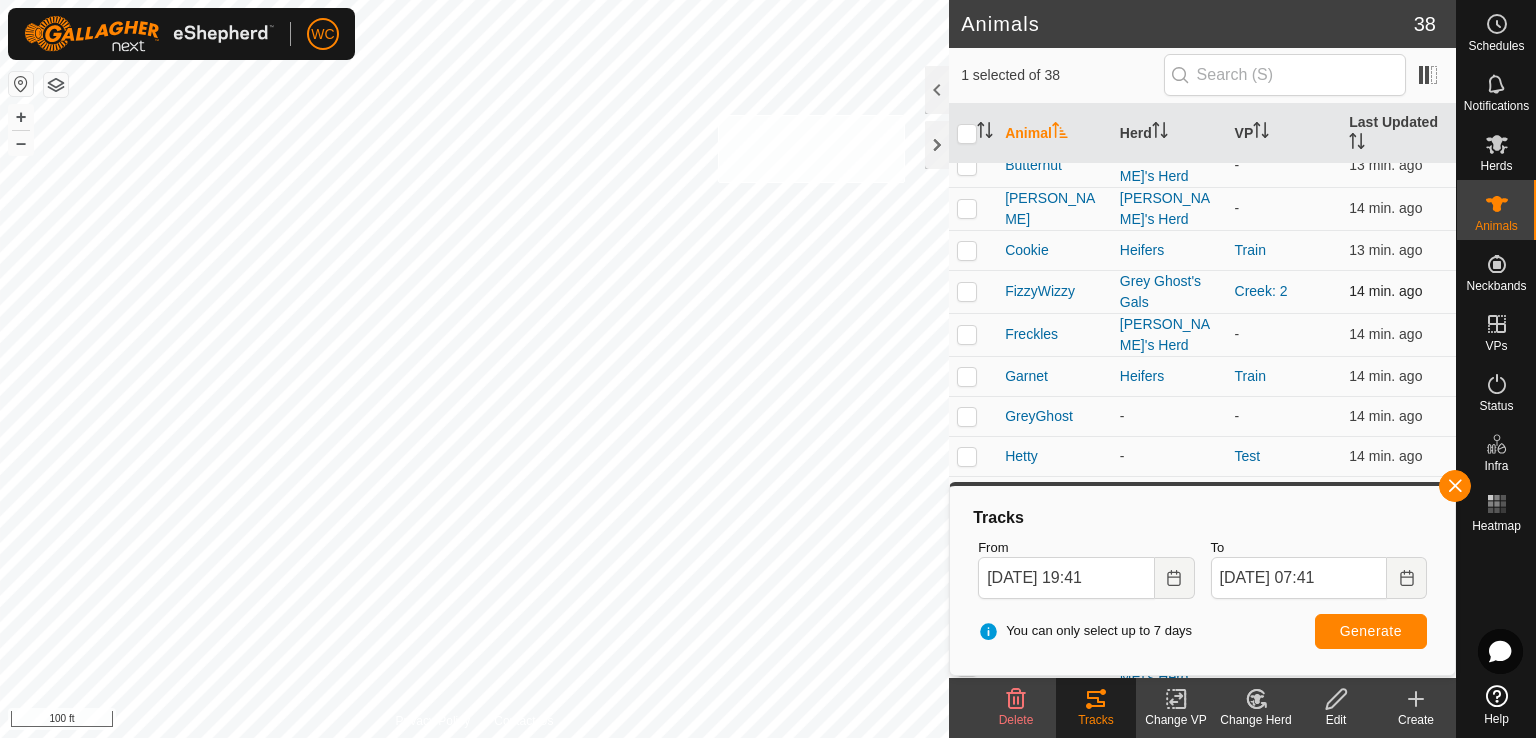 checkbox on "true" 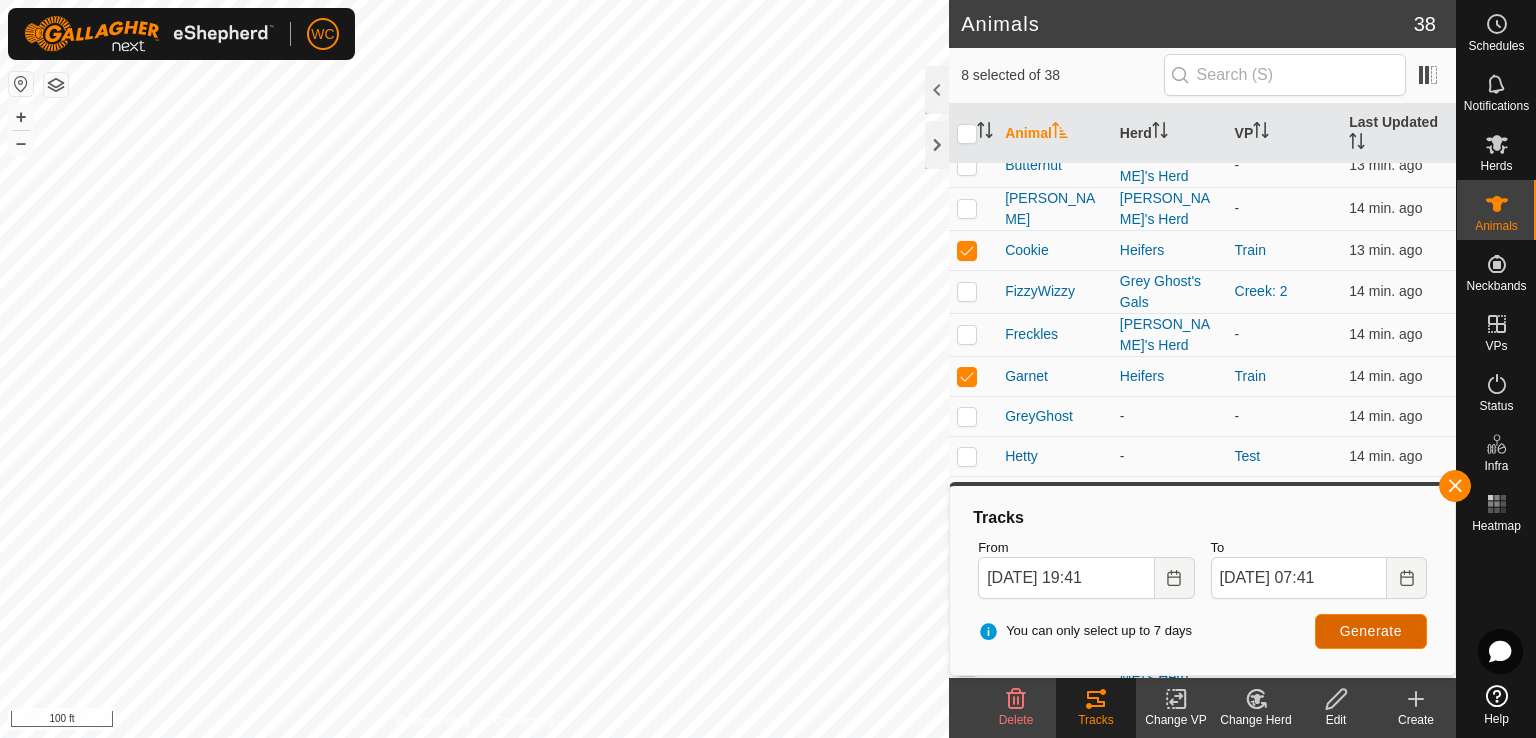 click on "Generate" at bounding box center (1371, 631) 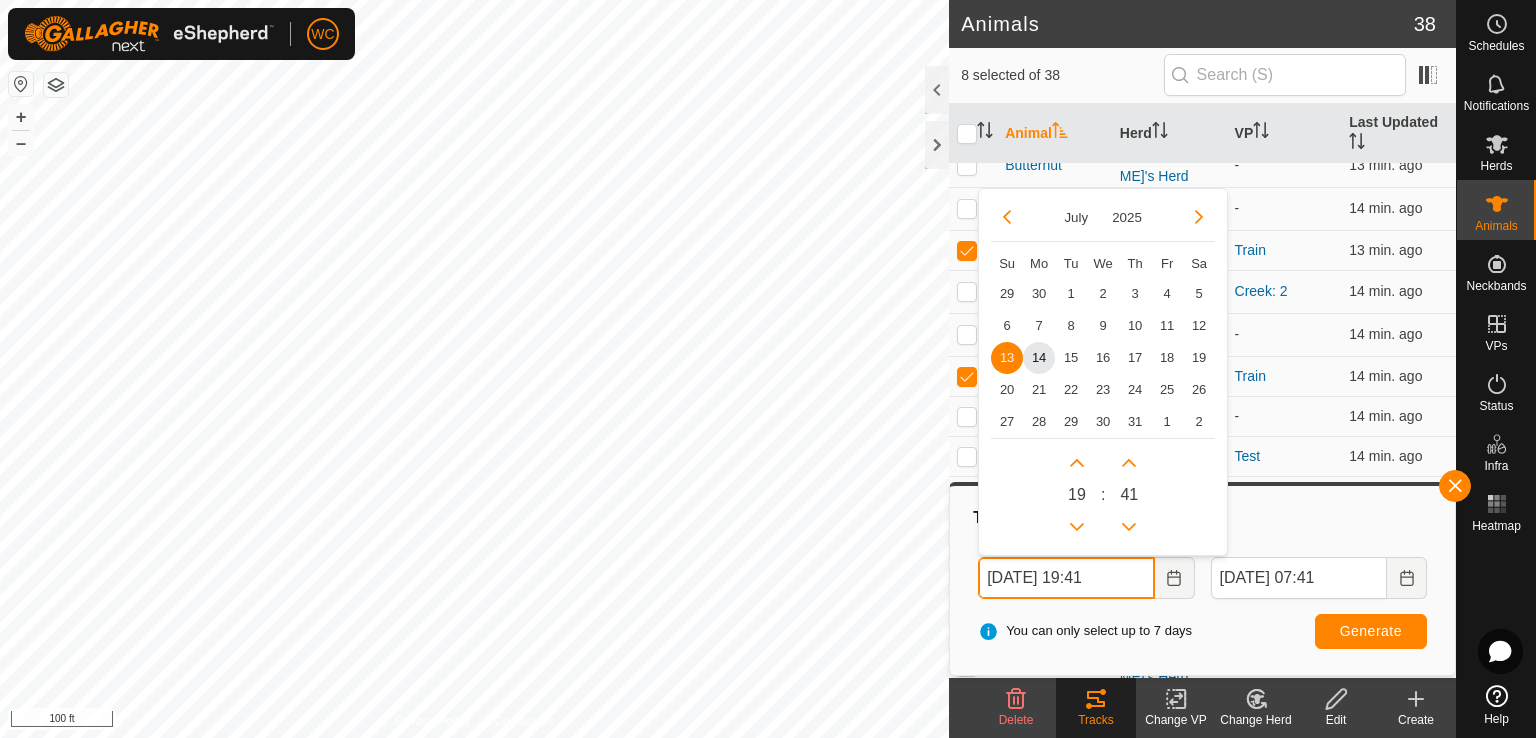 click on "[DATE] 19:41" at bounding box center [1066, 578] 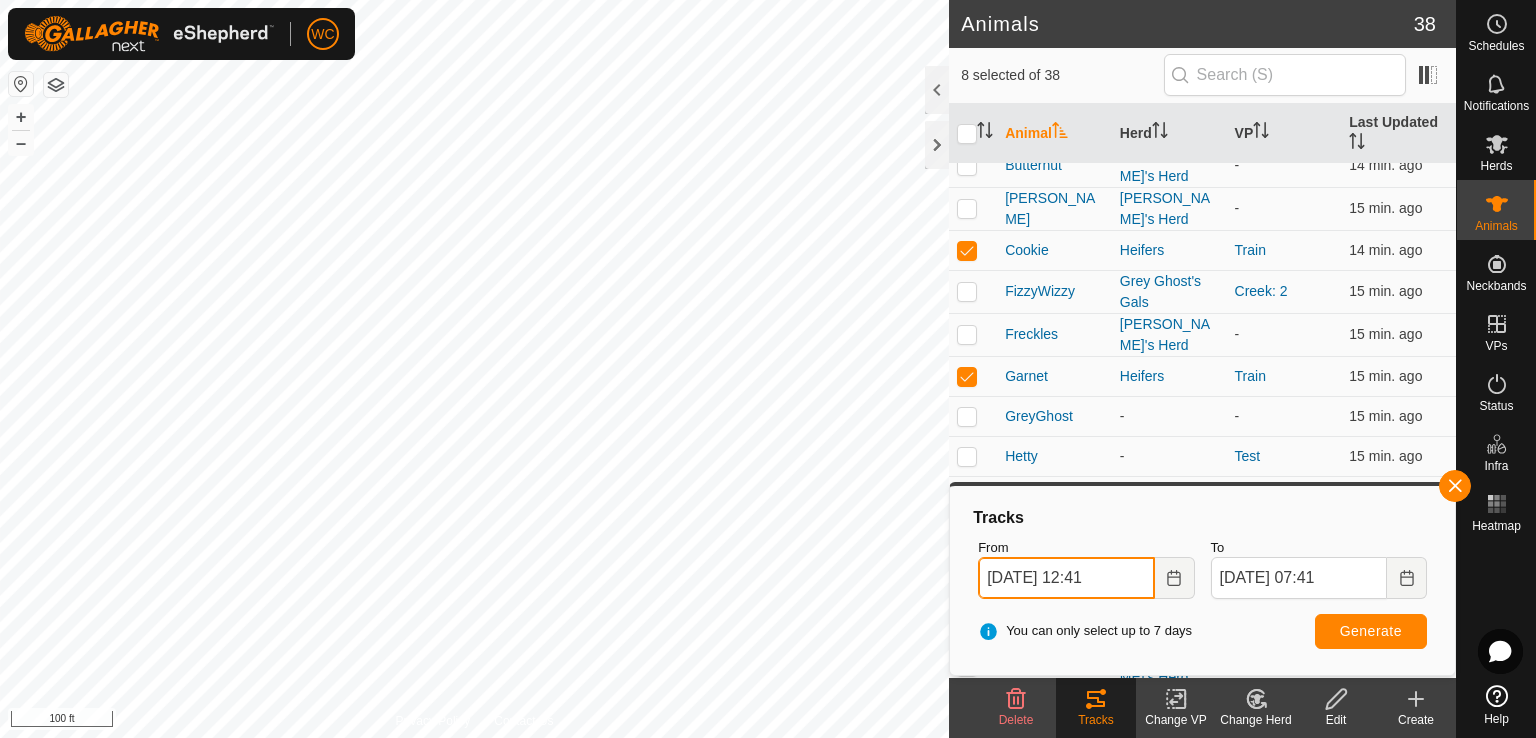 type on "[DATE] 12:41" 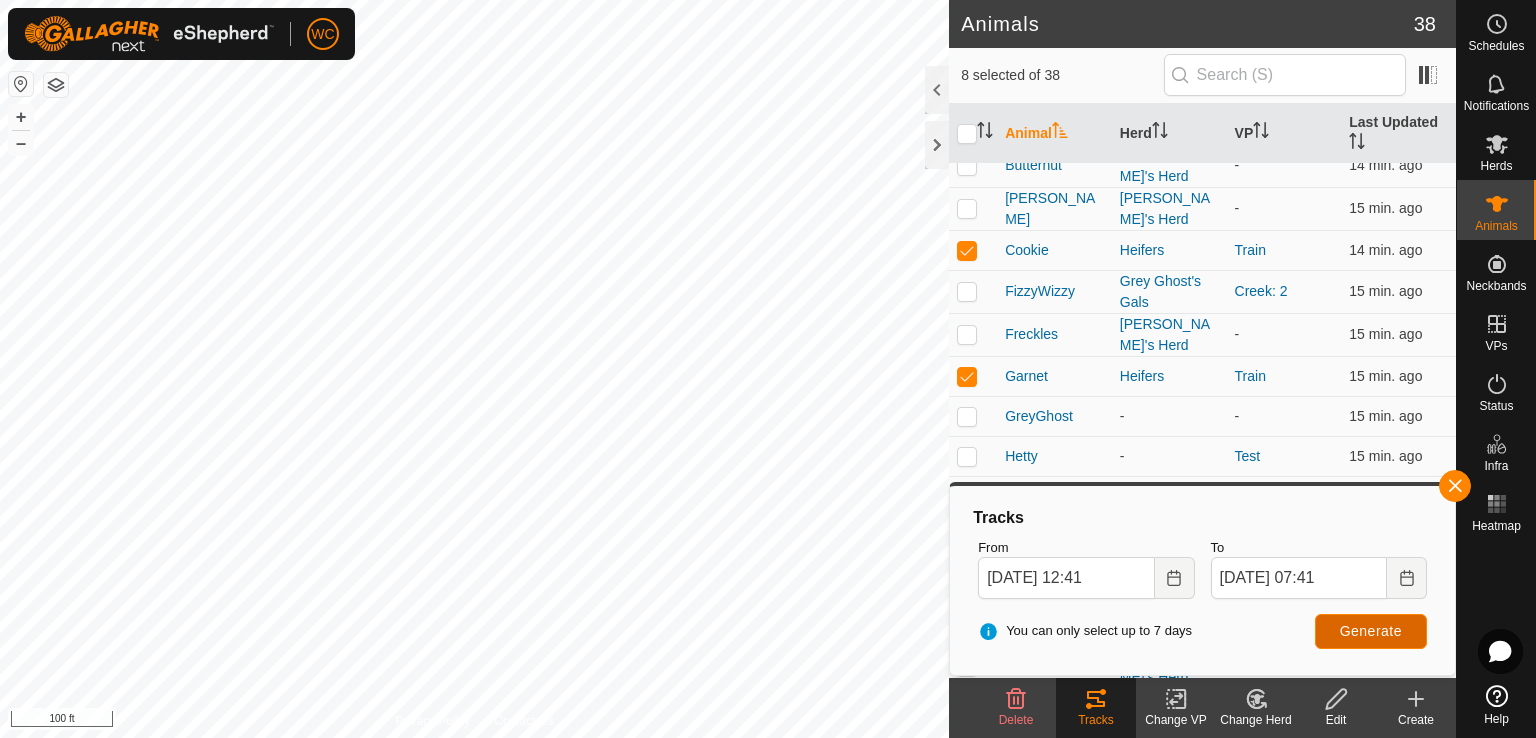 click on "Generate" at bounding box center [1371, 631] 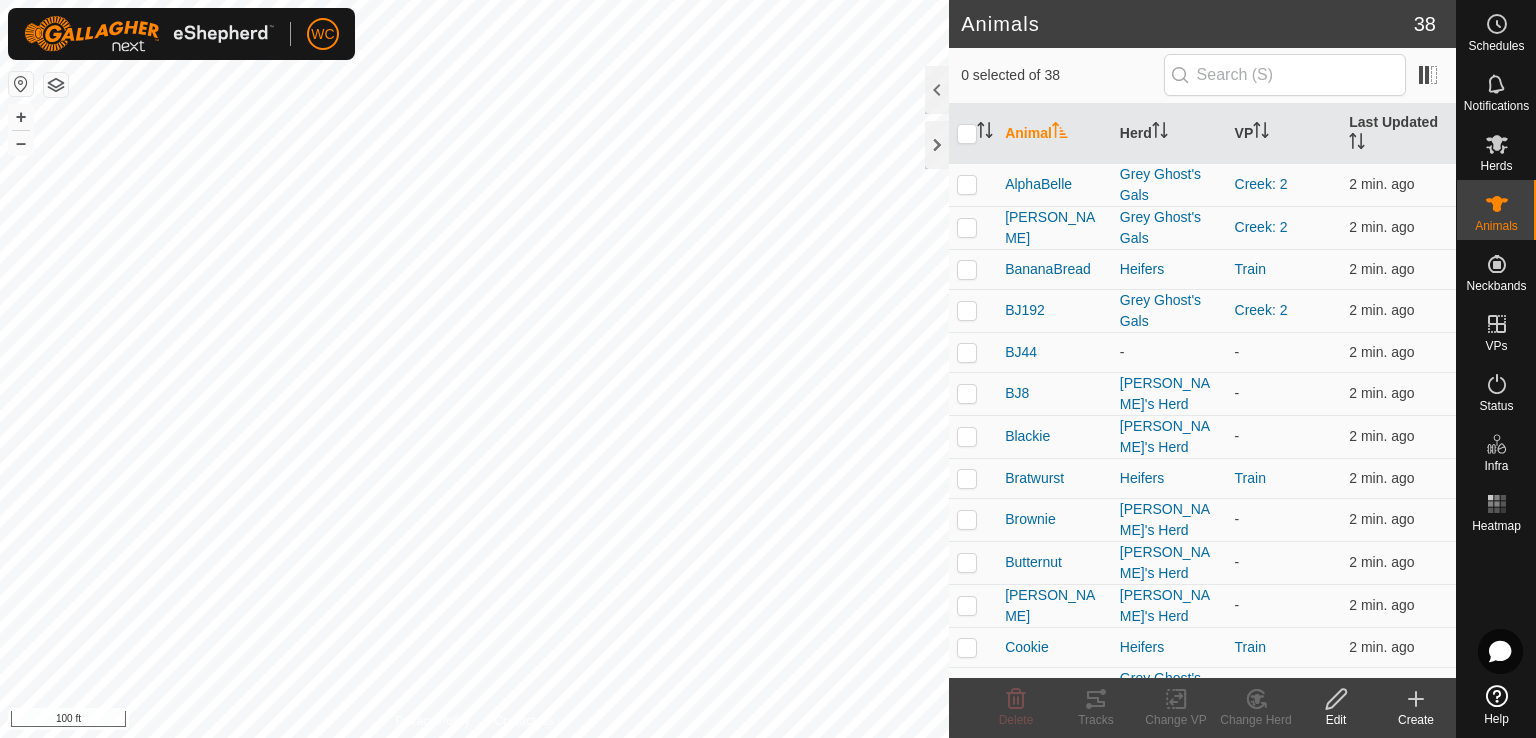 scroll, scrollTop: 0, scrollLeft: 0, axis: both 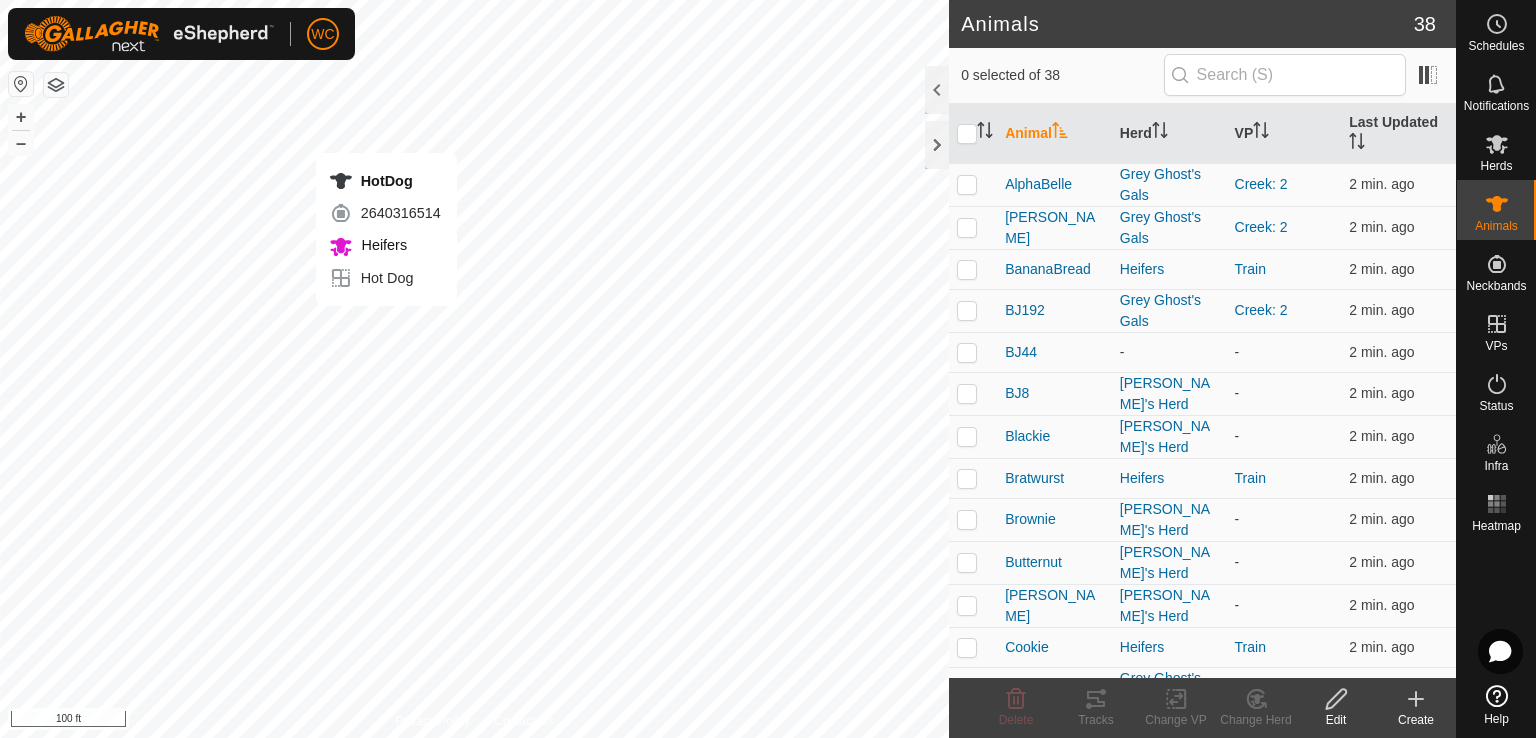 checkbox on "true" 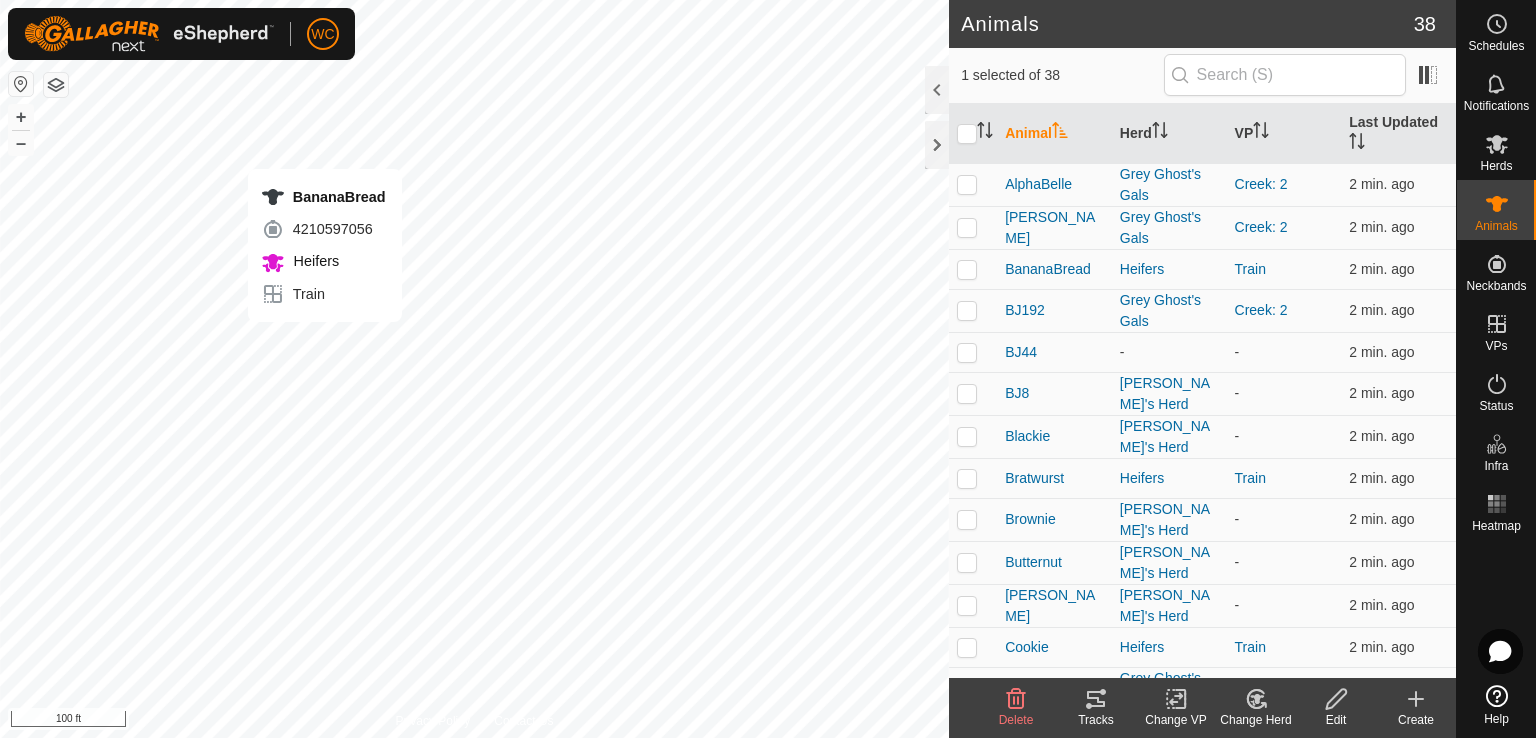 checkbox on "true" 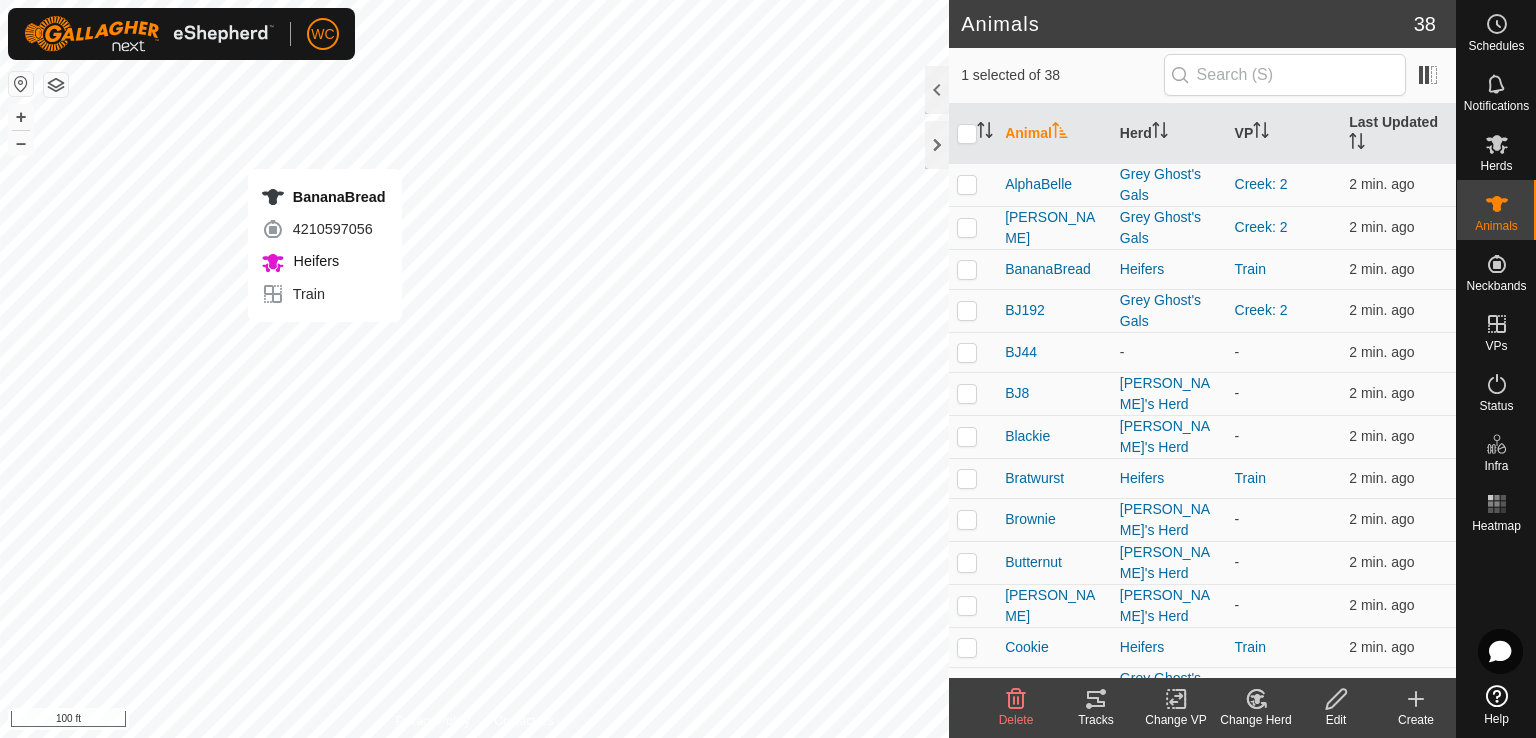 checkbox on "false" 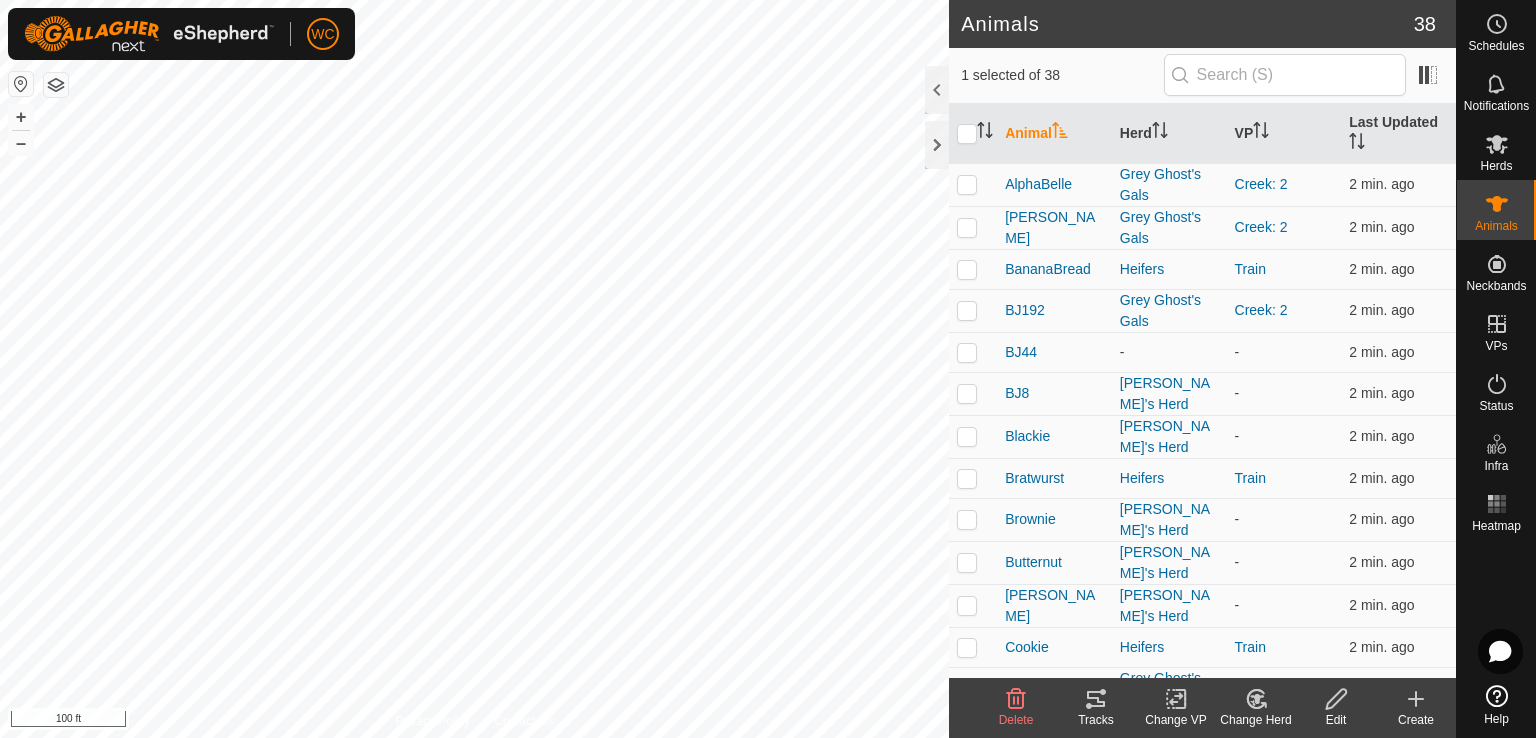 checkbox on "false" 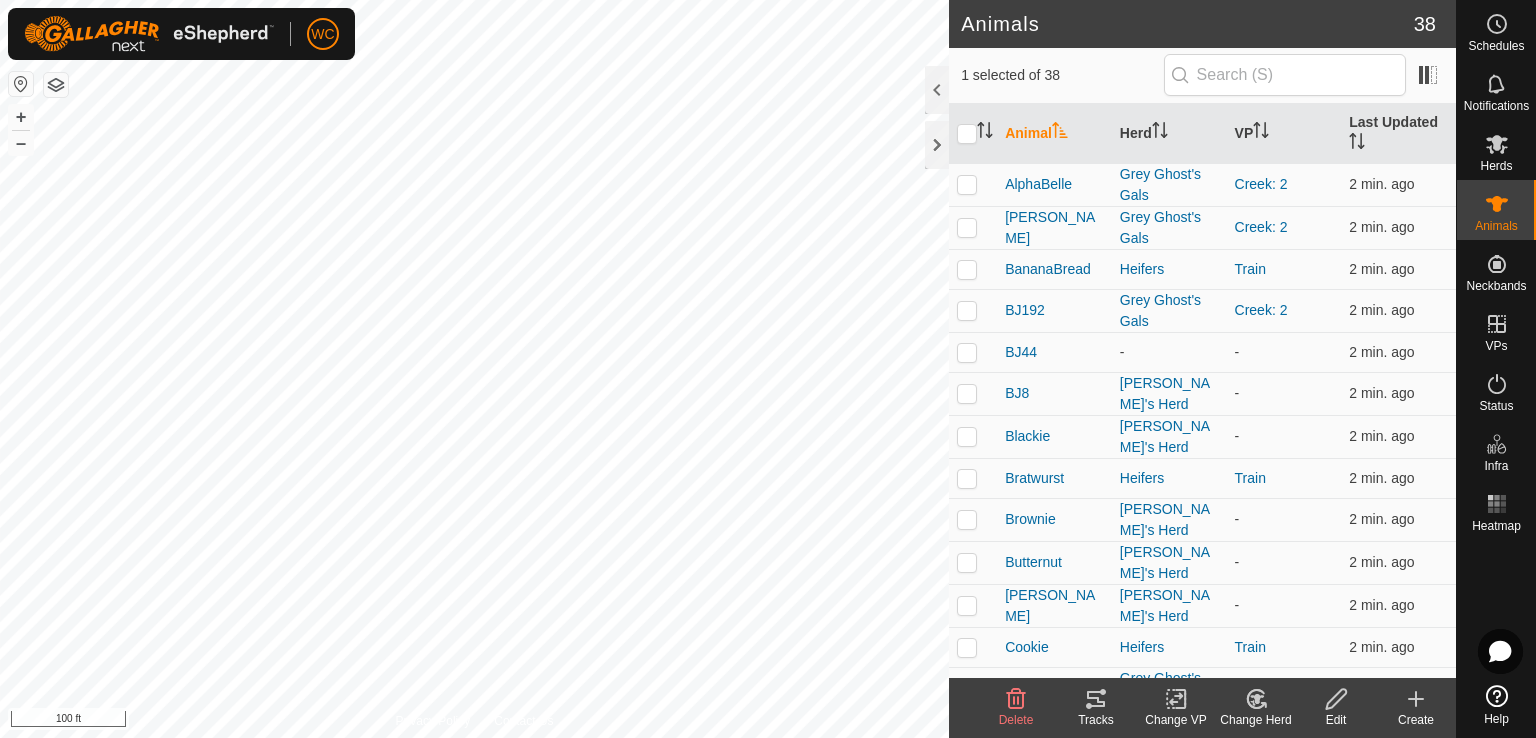 checkbox on "true" 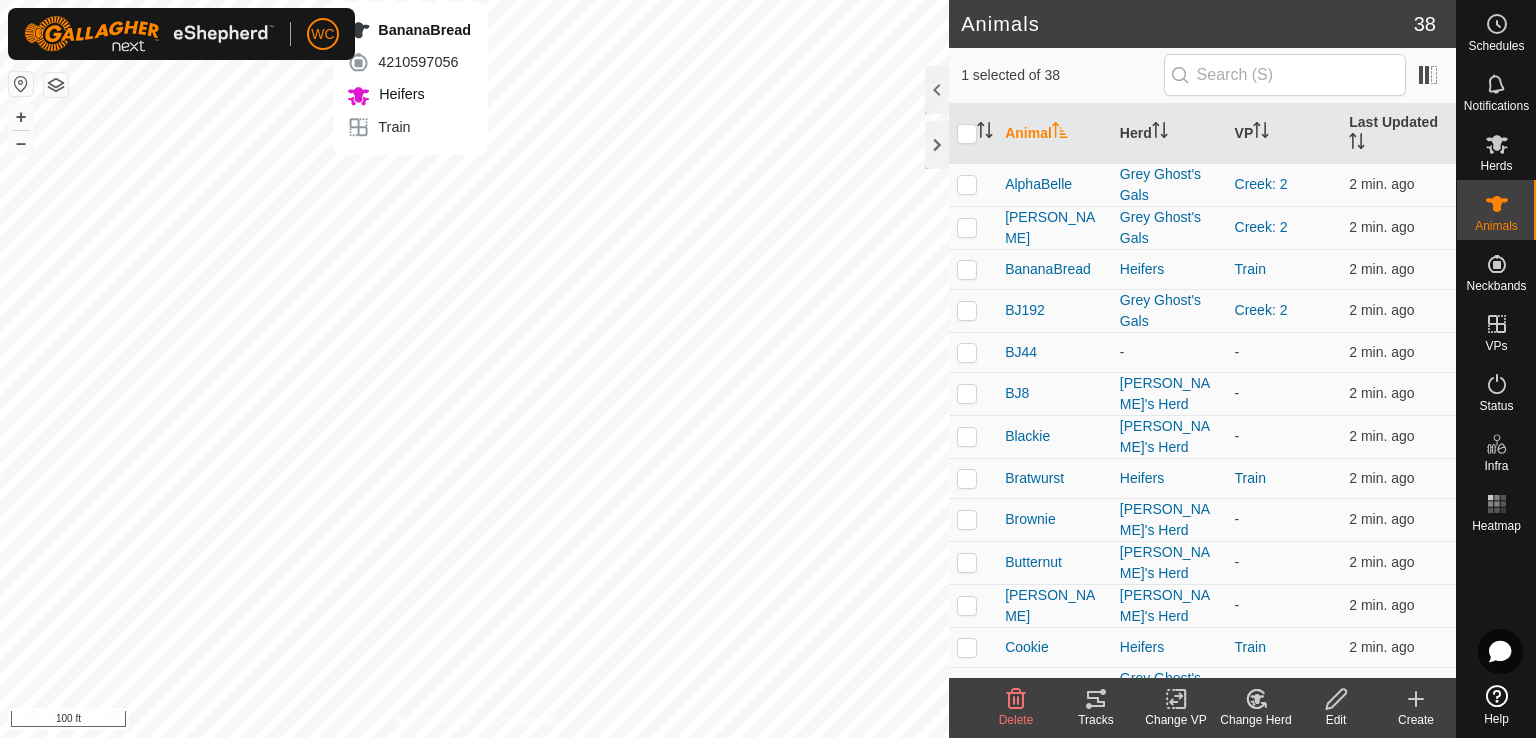 checkbox on "true" 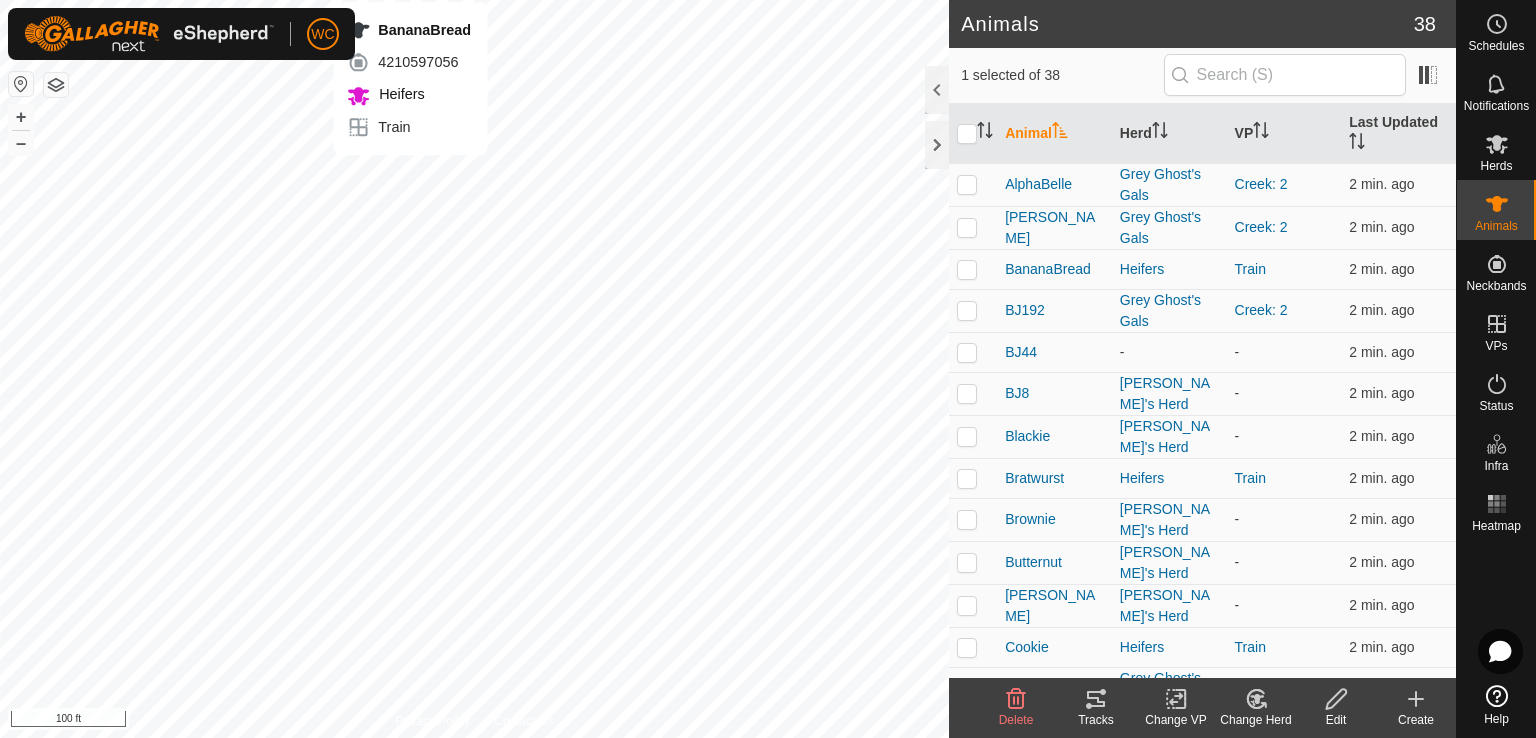 checkbox on "false" 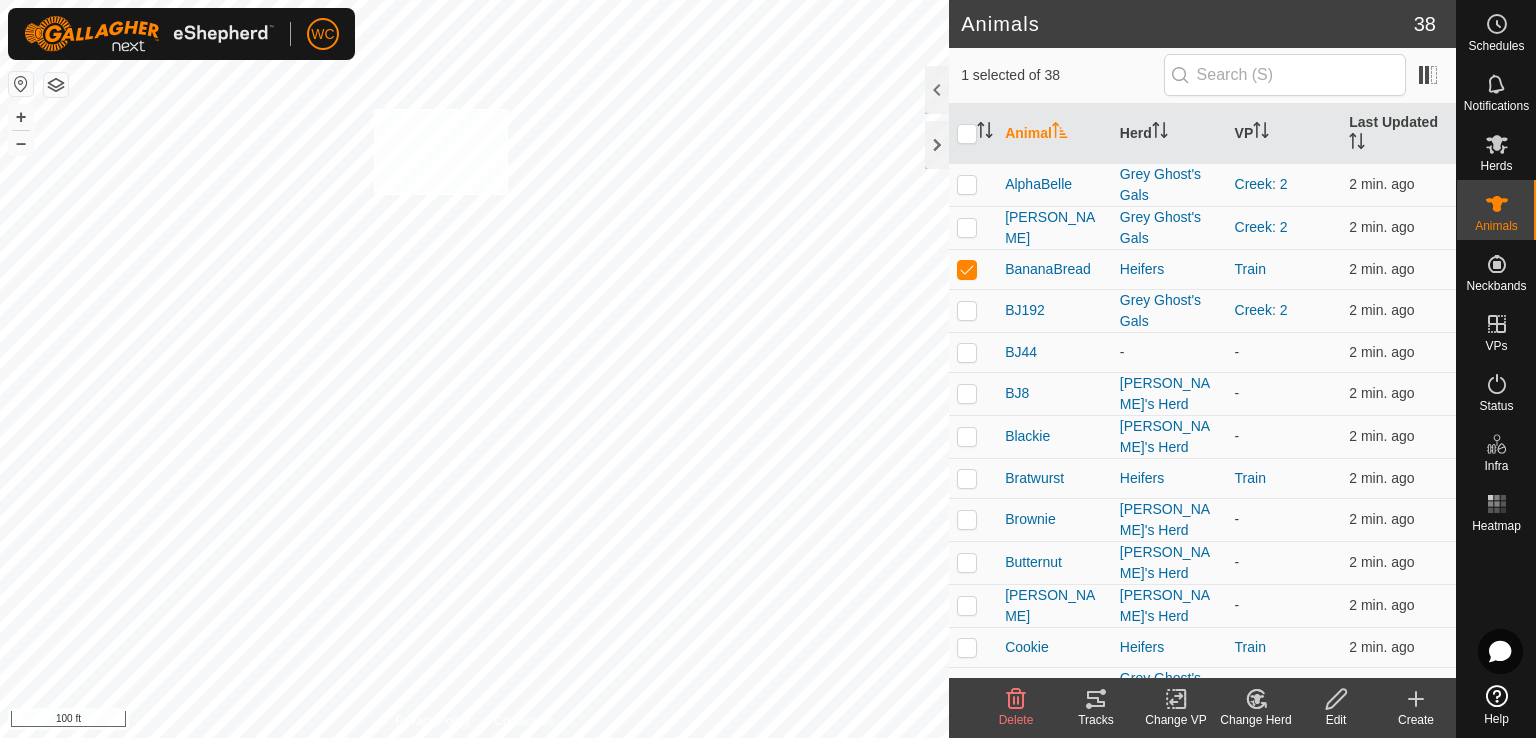 checkbox on "true" 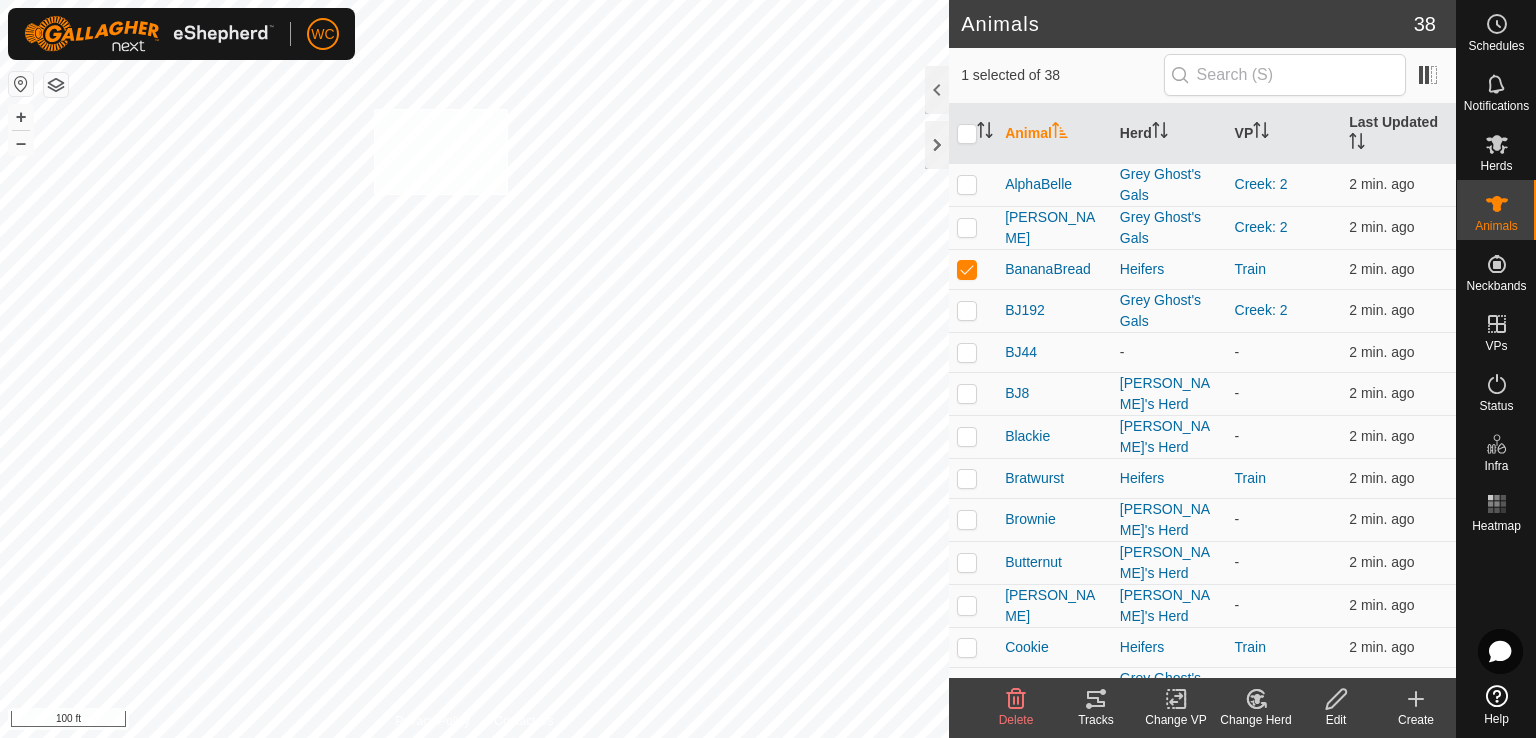 checkbox on "true" 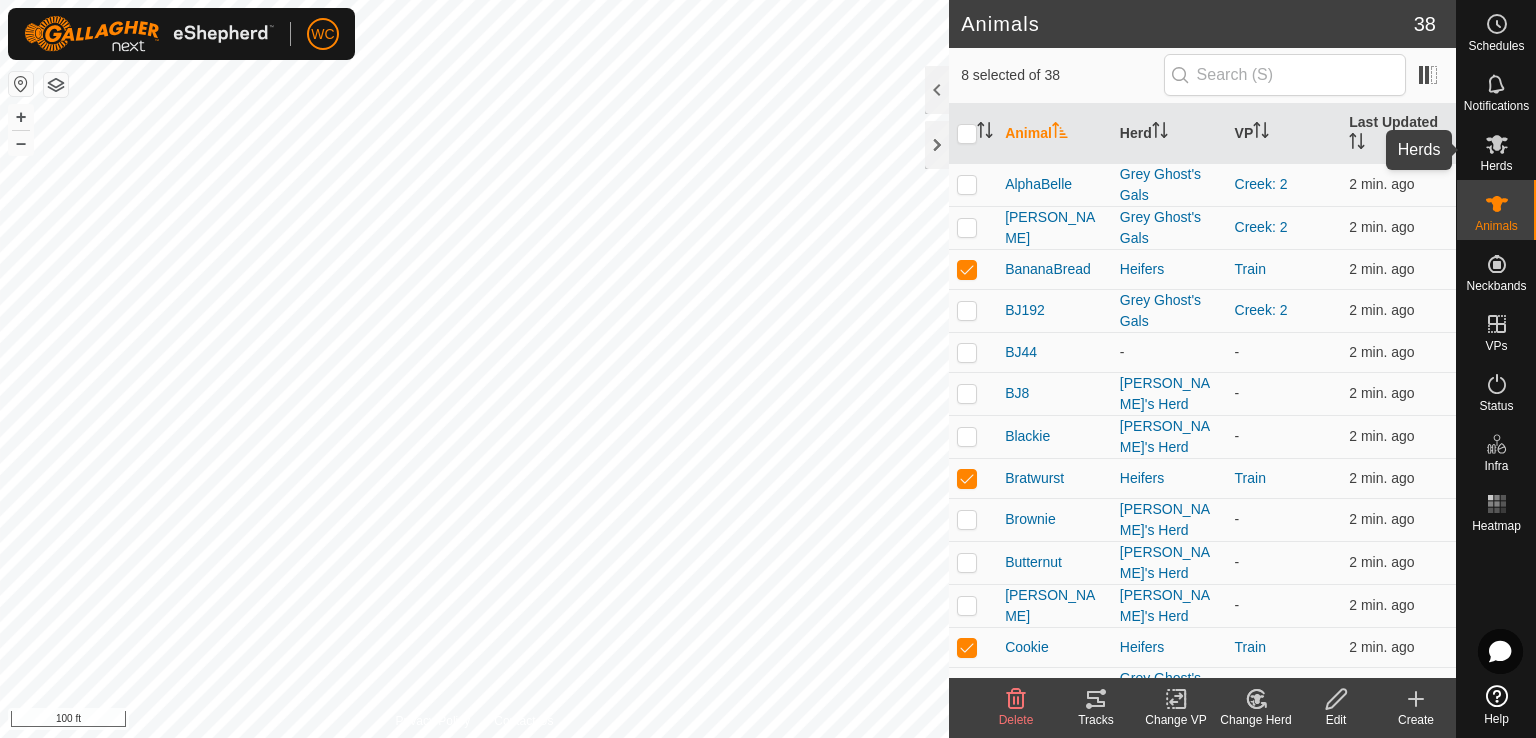 click on "Herds" at bounding box center (1496, 166) 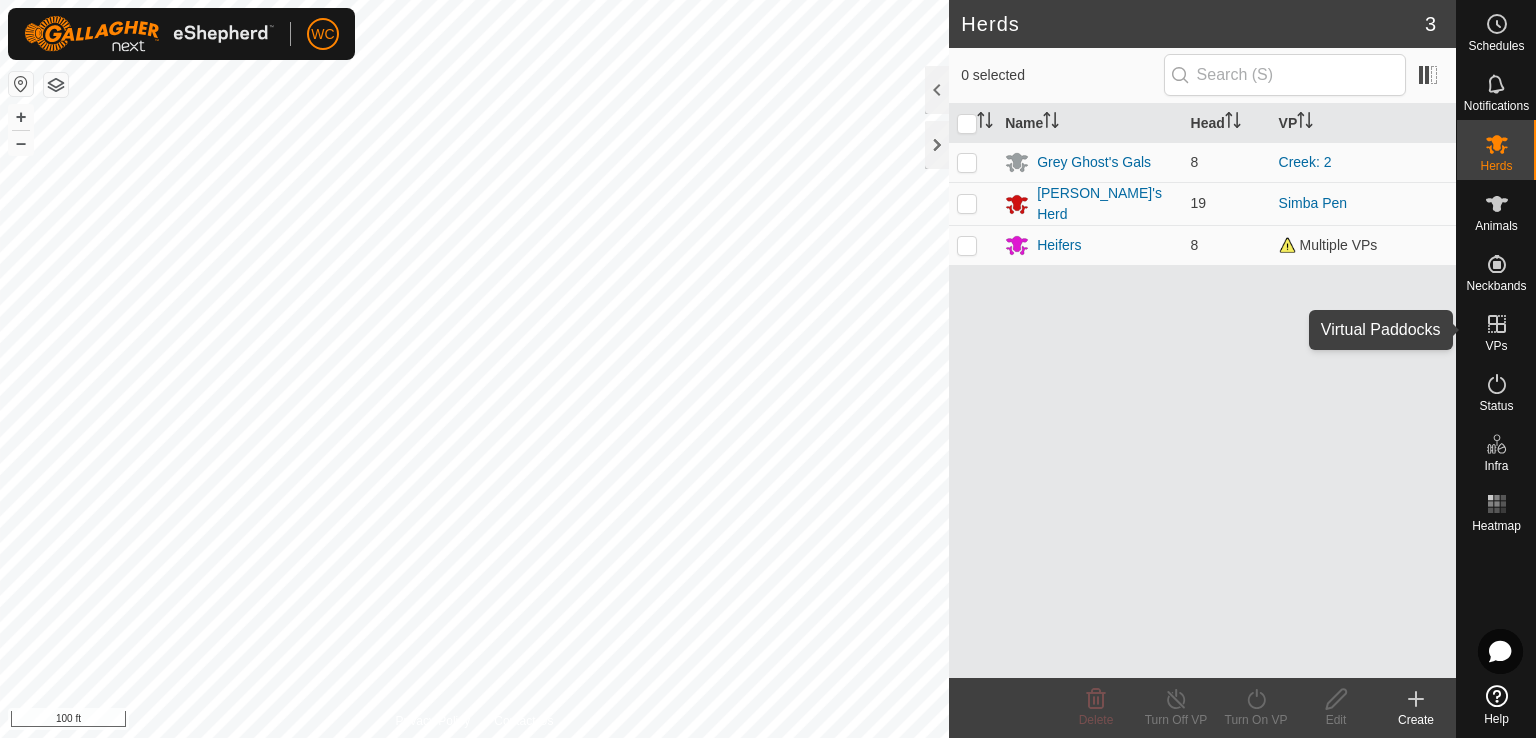 click 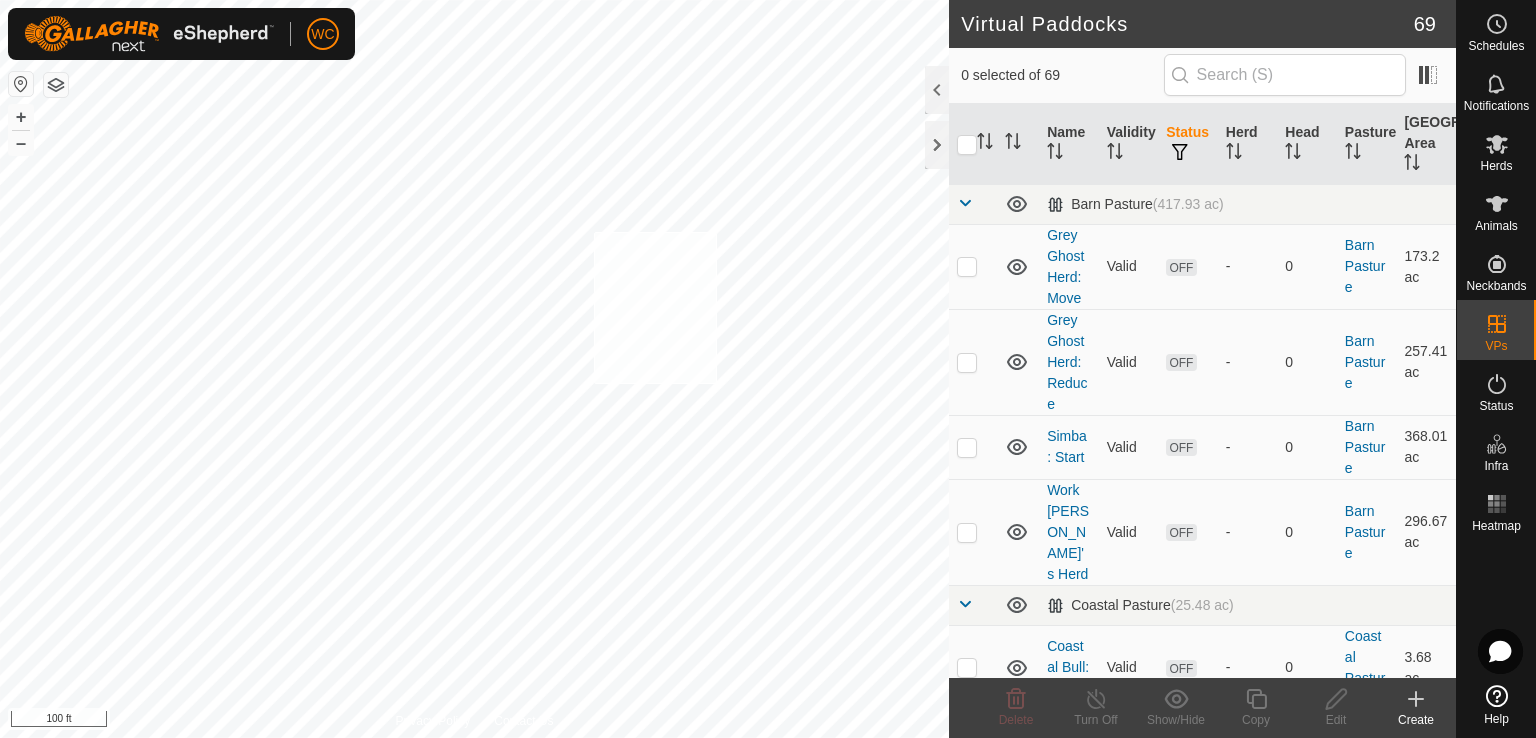 checkbox on "true" 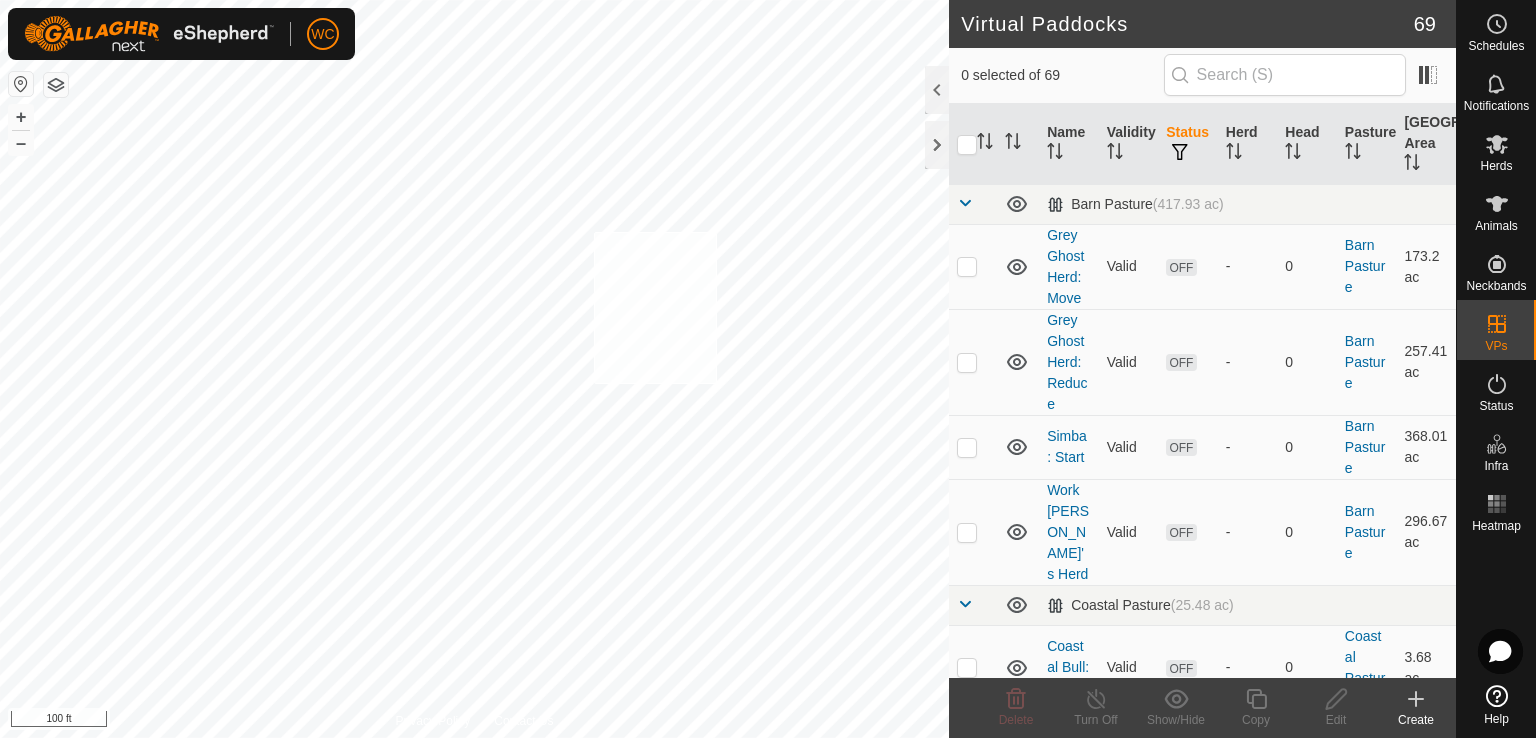checkbox on "true" 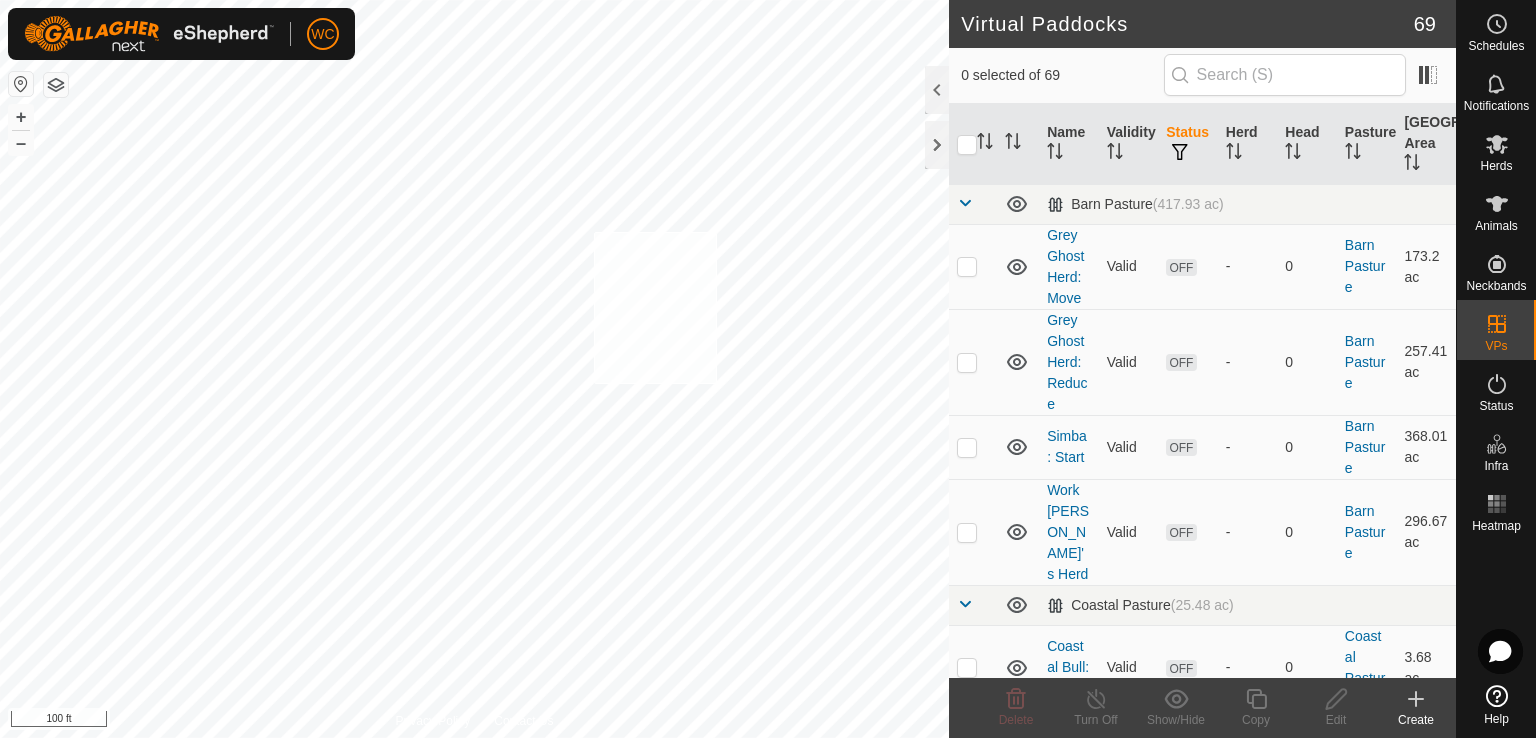 checkbox on "true" 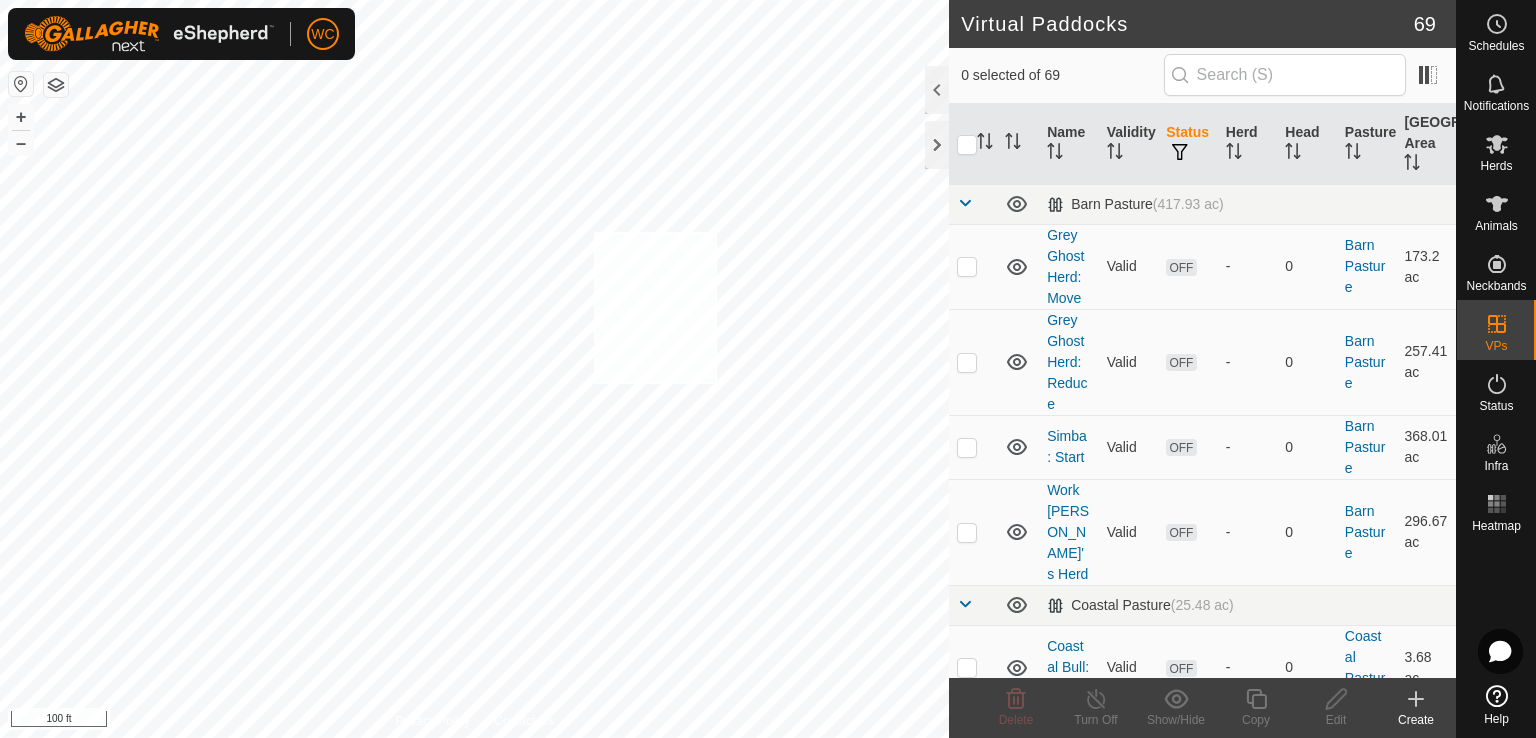 checkbox on "true" 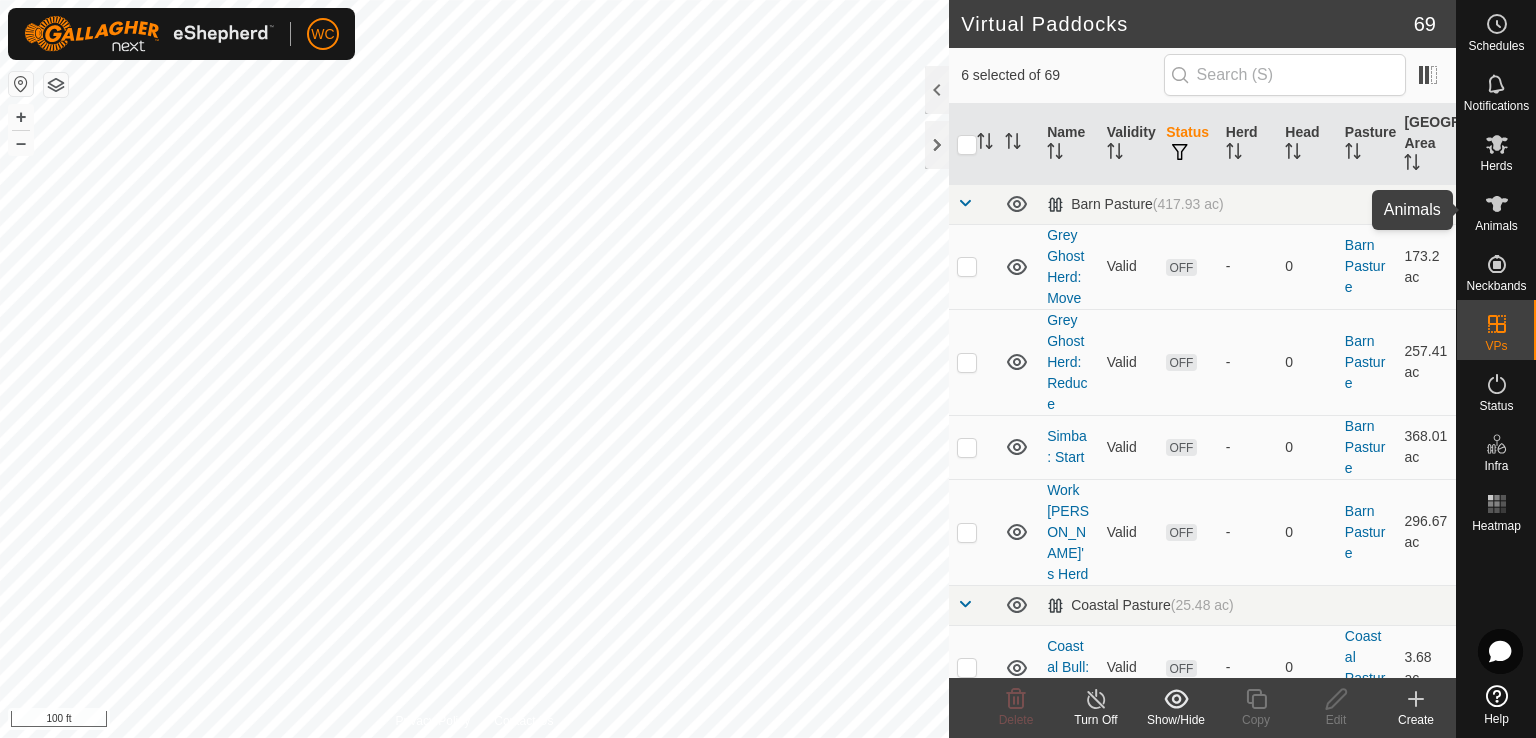 click on "Animals" at bounding box center (1496, 210) 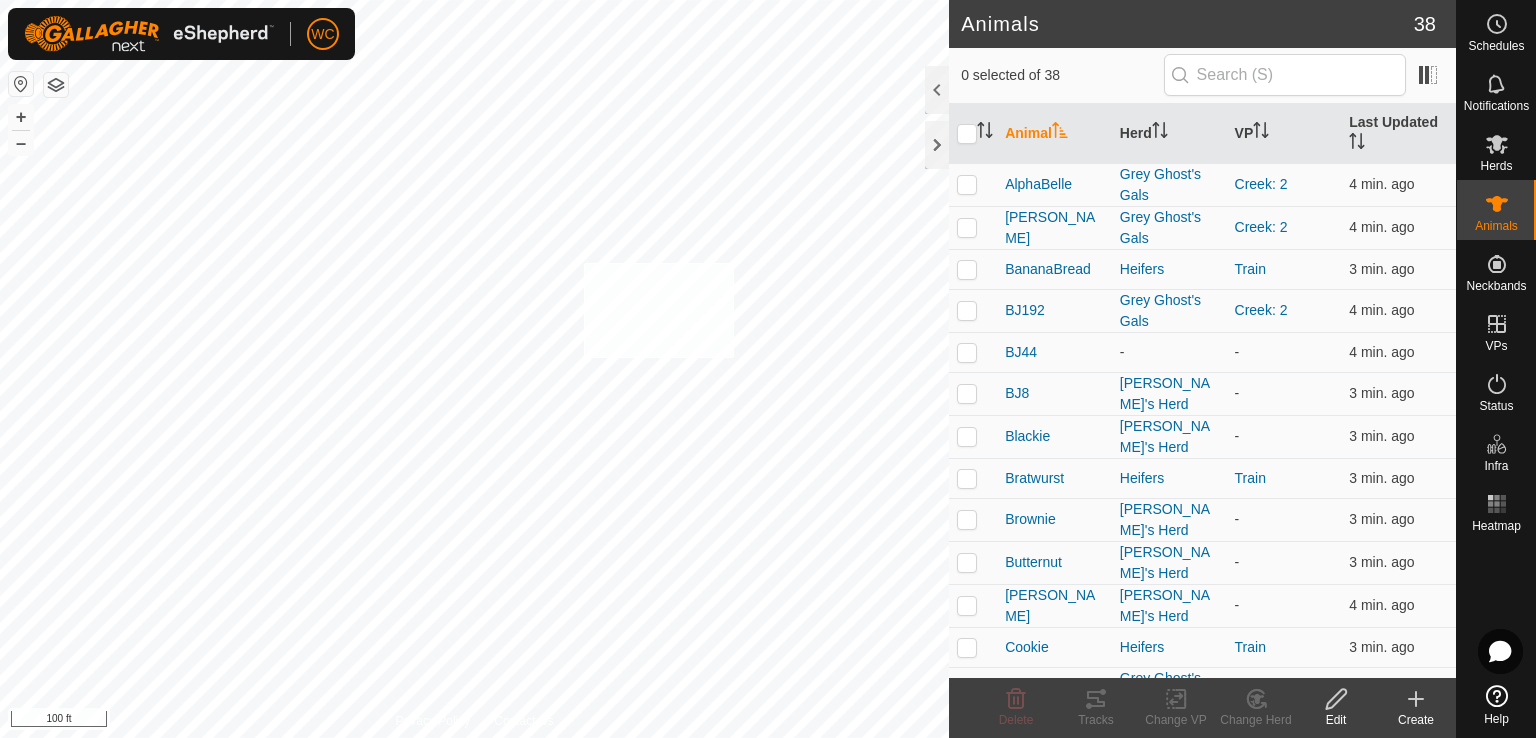 checkbox on "true" 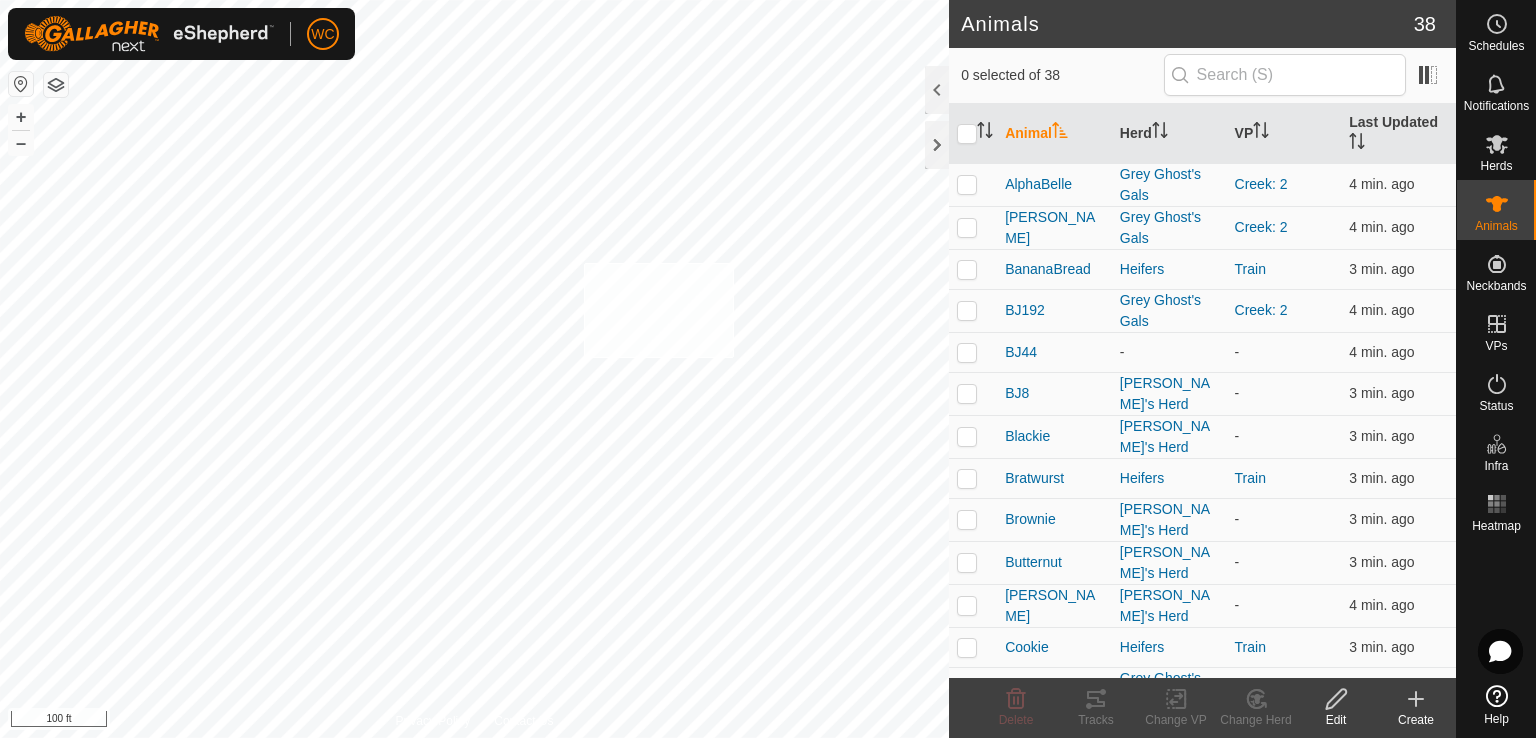 checkbox on "true" 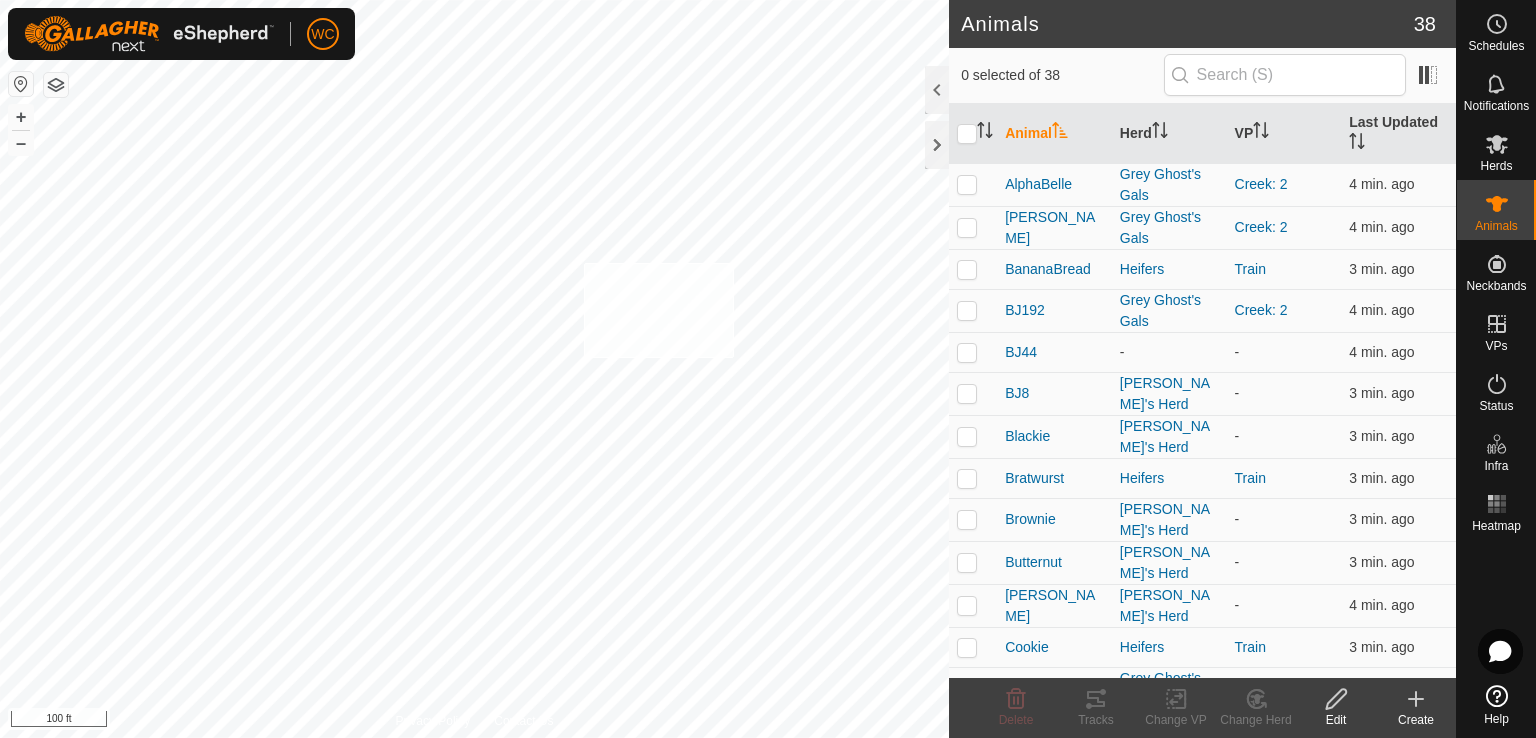 checkbox on "true" 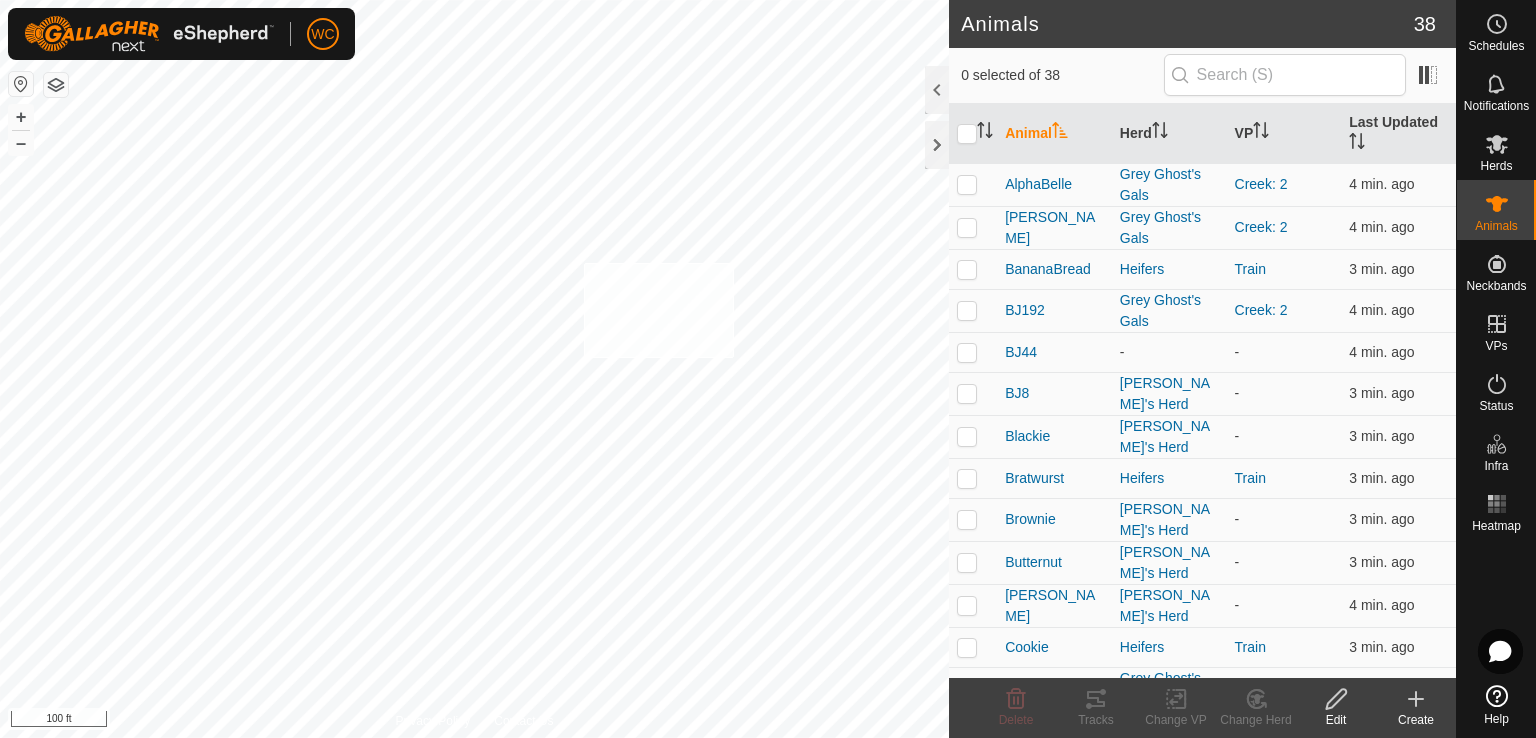 checkbox on "true" 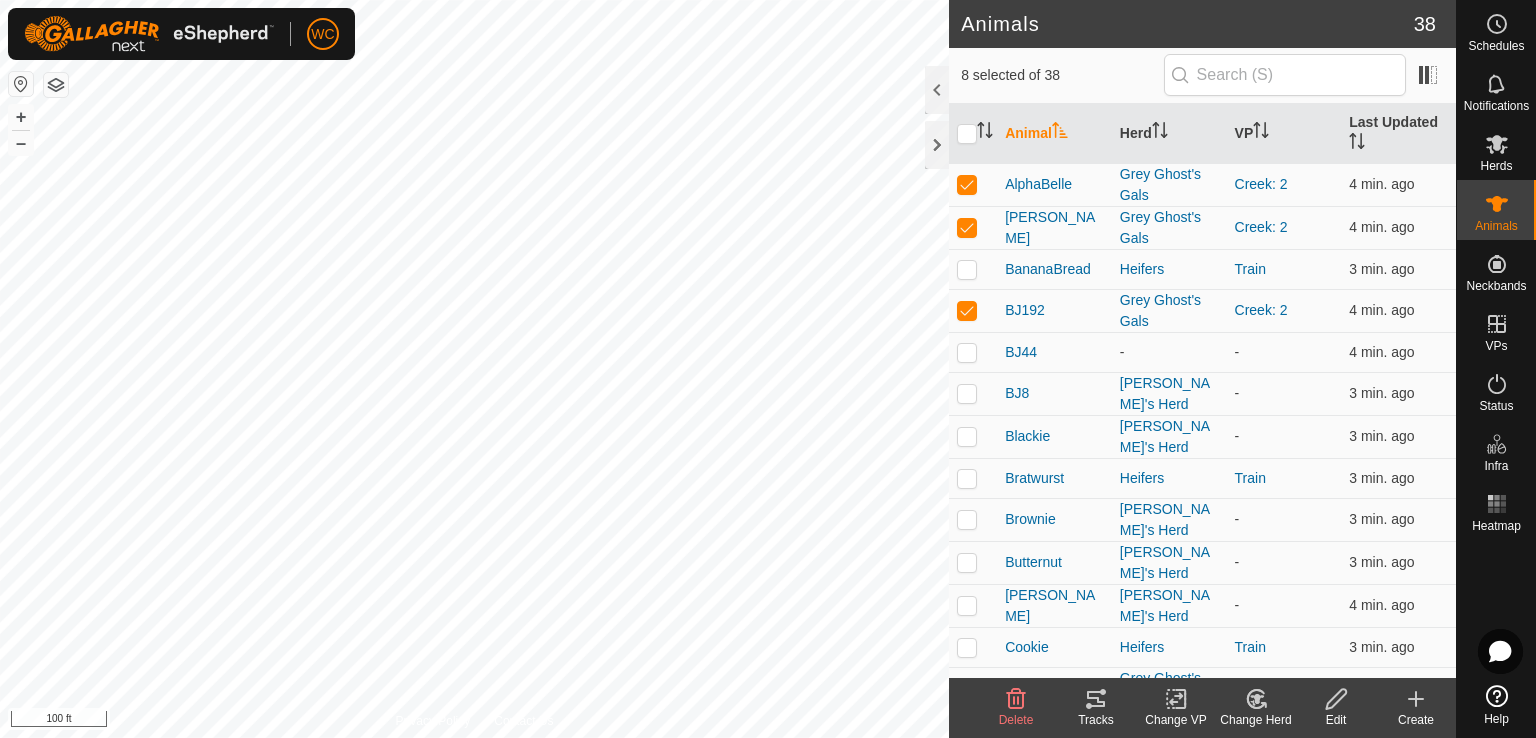 click 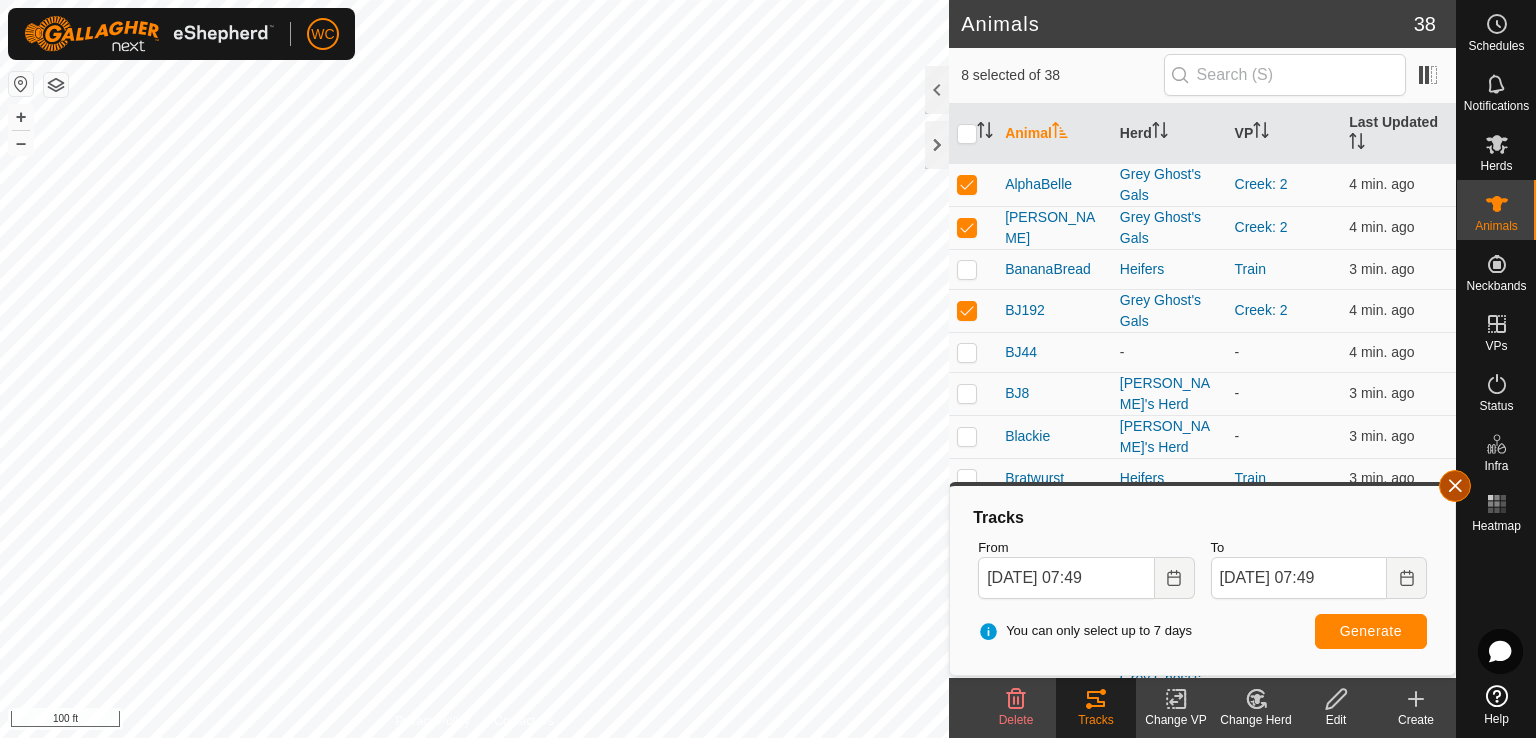 click at bounding box center [1455, 486] 